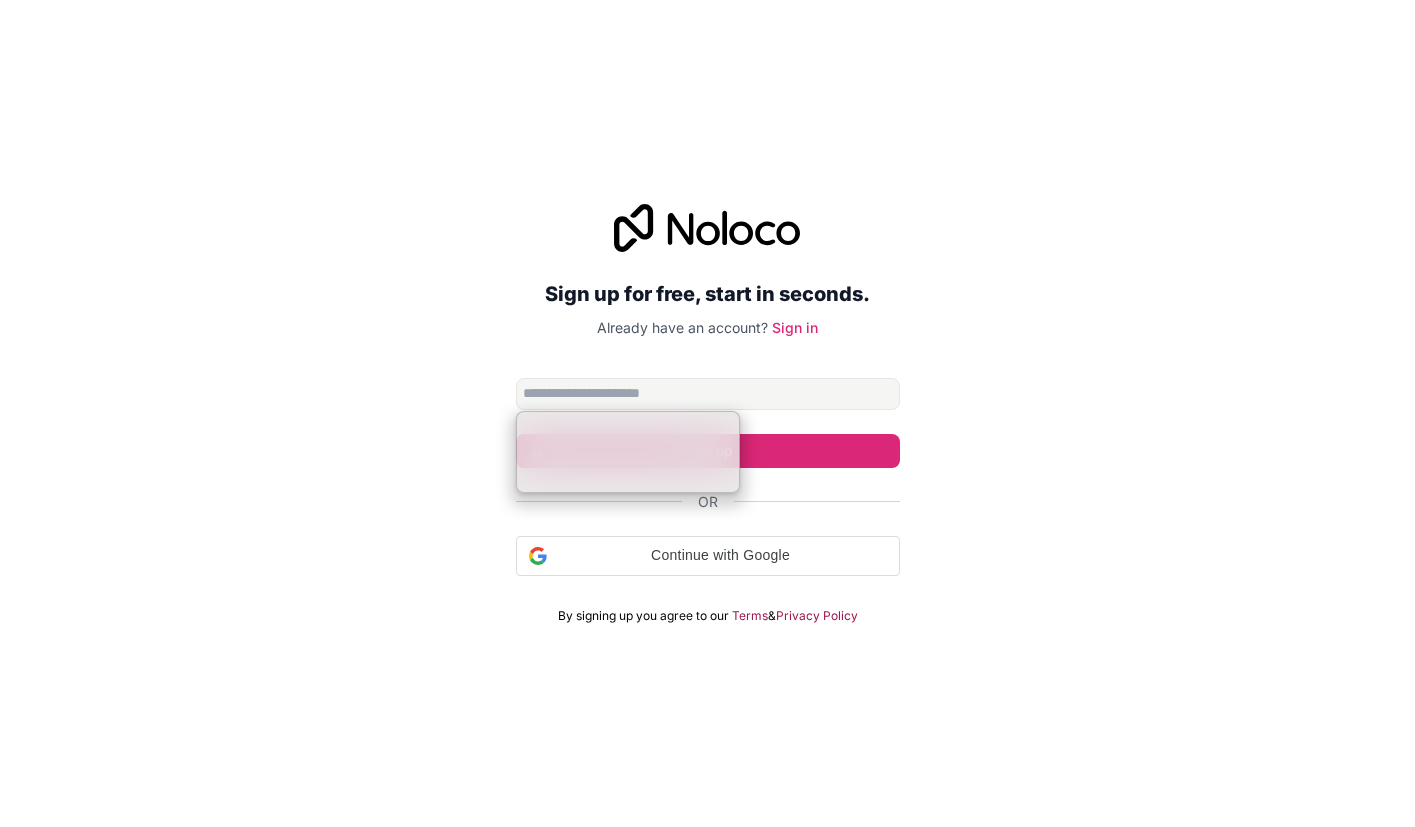 scroll, scrollTop: 0, scrollLeft: 0, axis: both 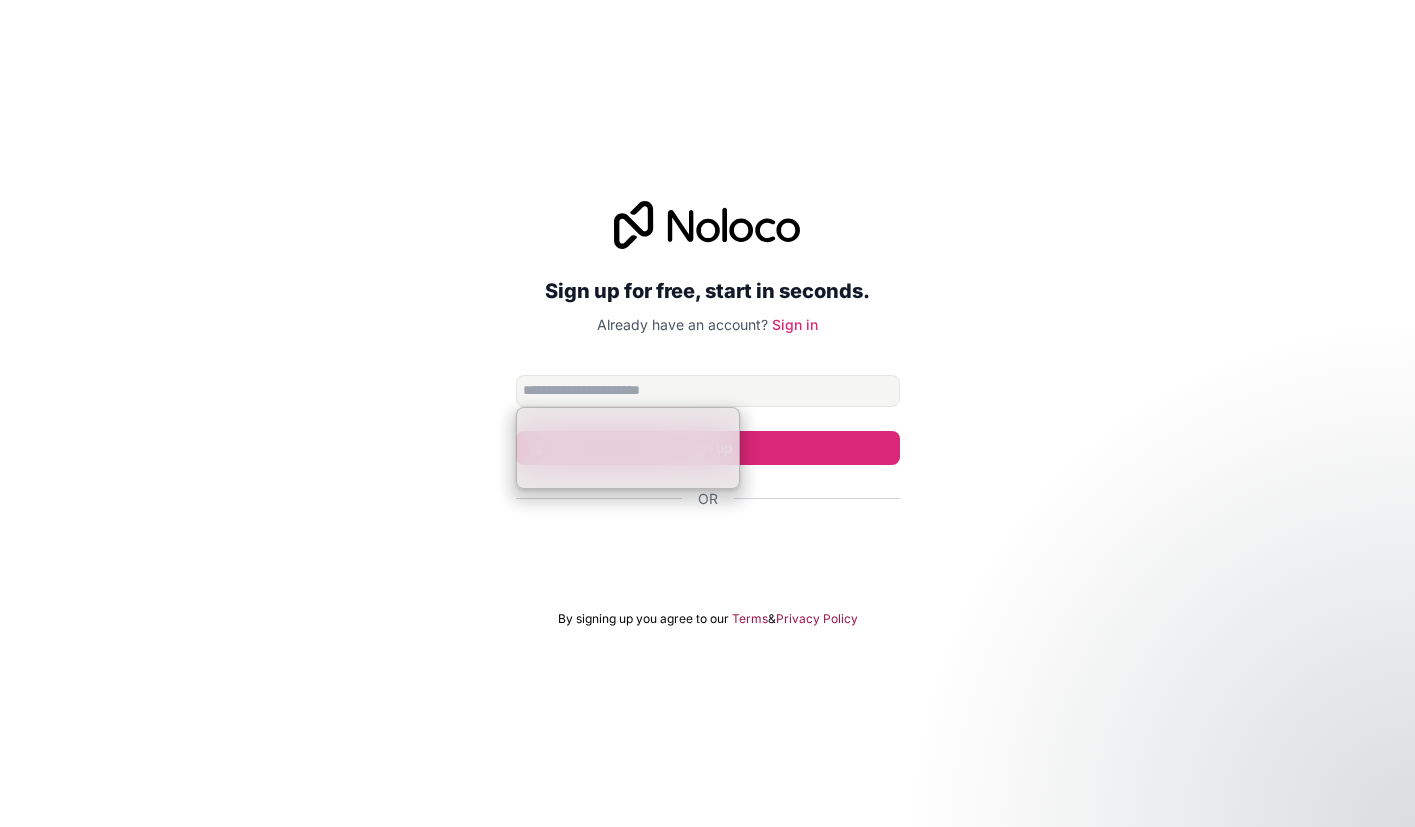 click on "Sign up for free, start in seconds. Already have an account? Sign in Sign up Or By signing up you agree to our    Terms  &  Privacy Policy" at bounding box center [707, 413] 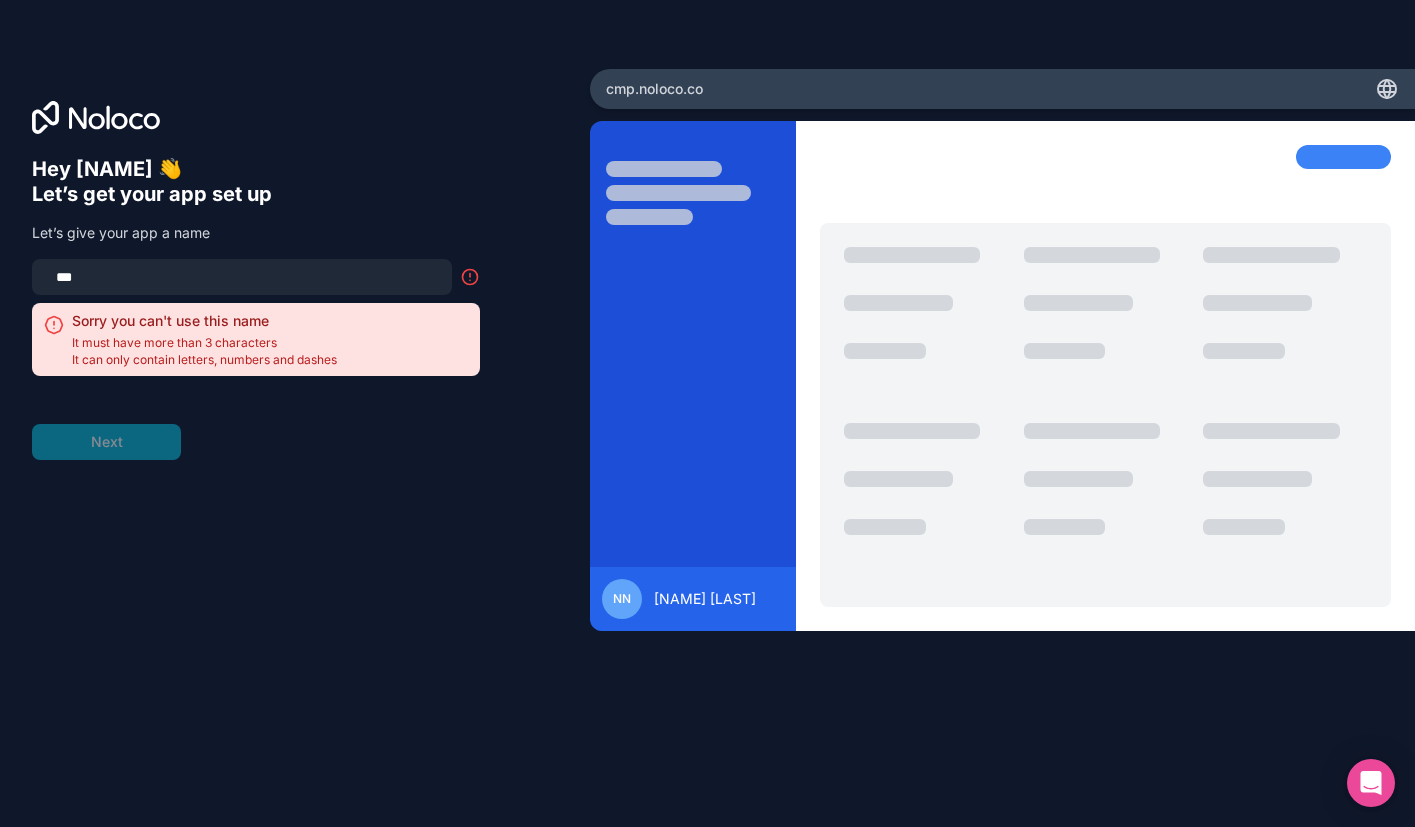 click on "***" at bounding box center (242, 277) 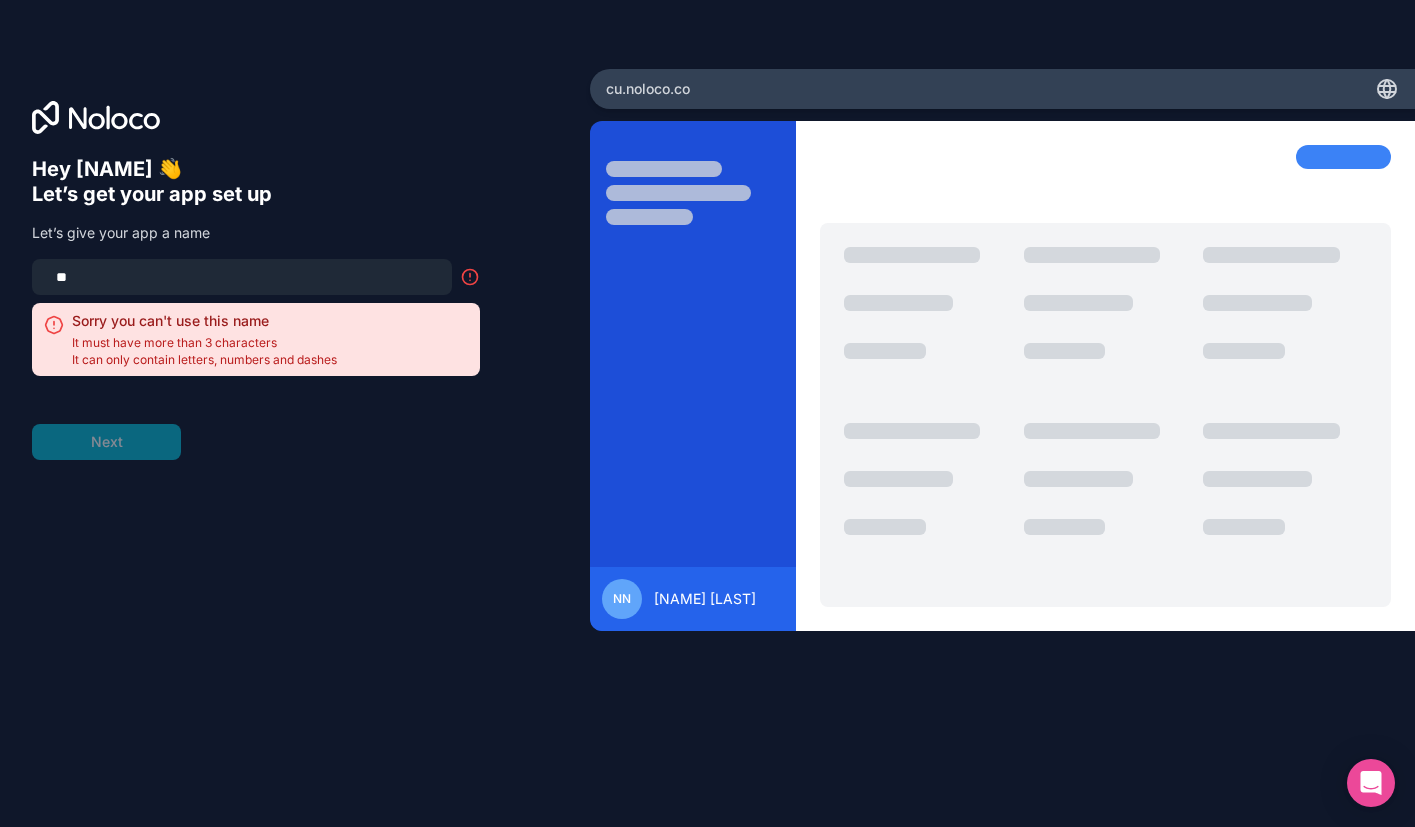 type on "*" 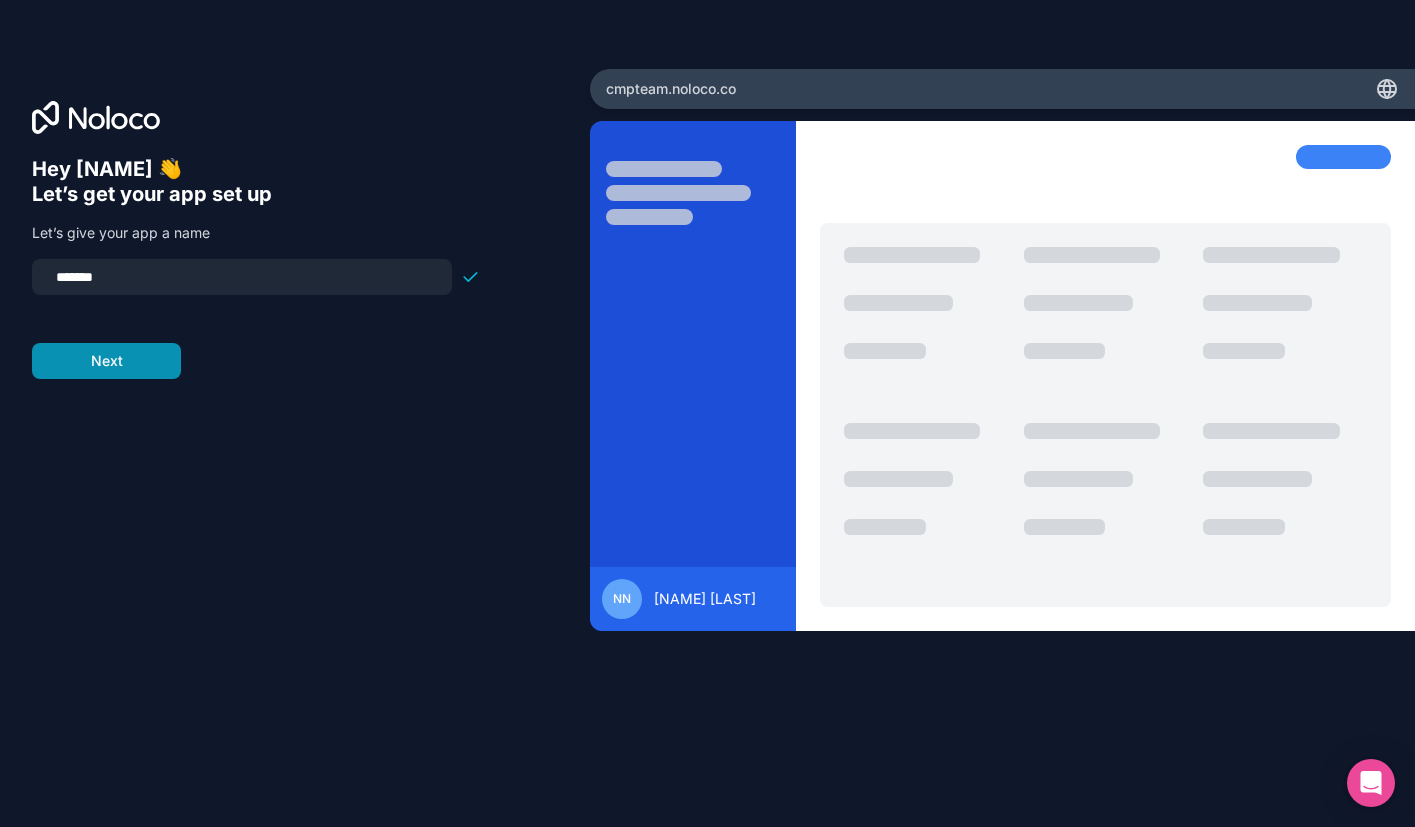 type on "*******" 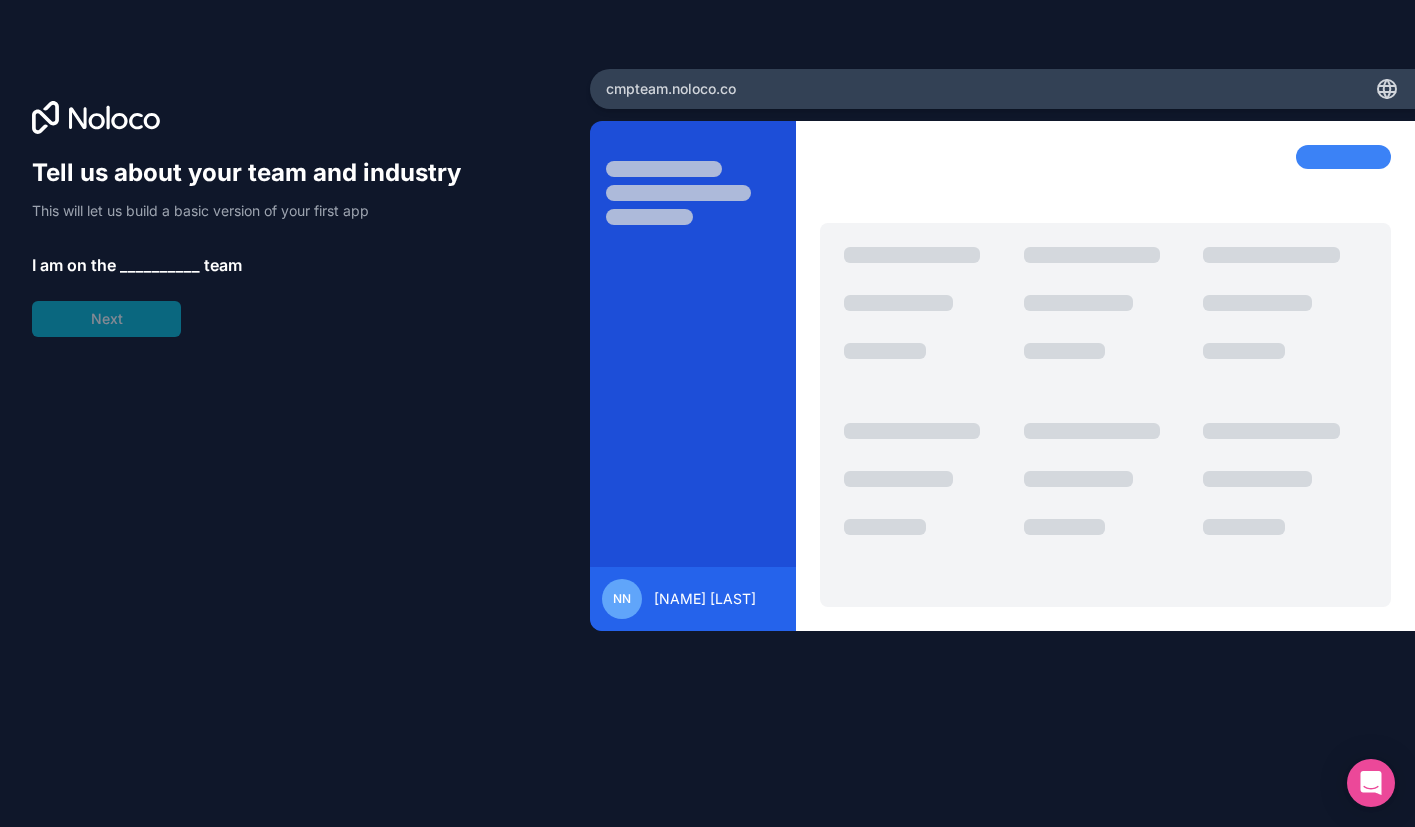 click on "Tell us about your team and industry This will let us build a basic version of your first app I am on the  __________ team Next" at bounding box center [256, 247] 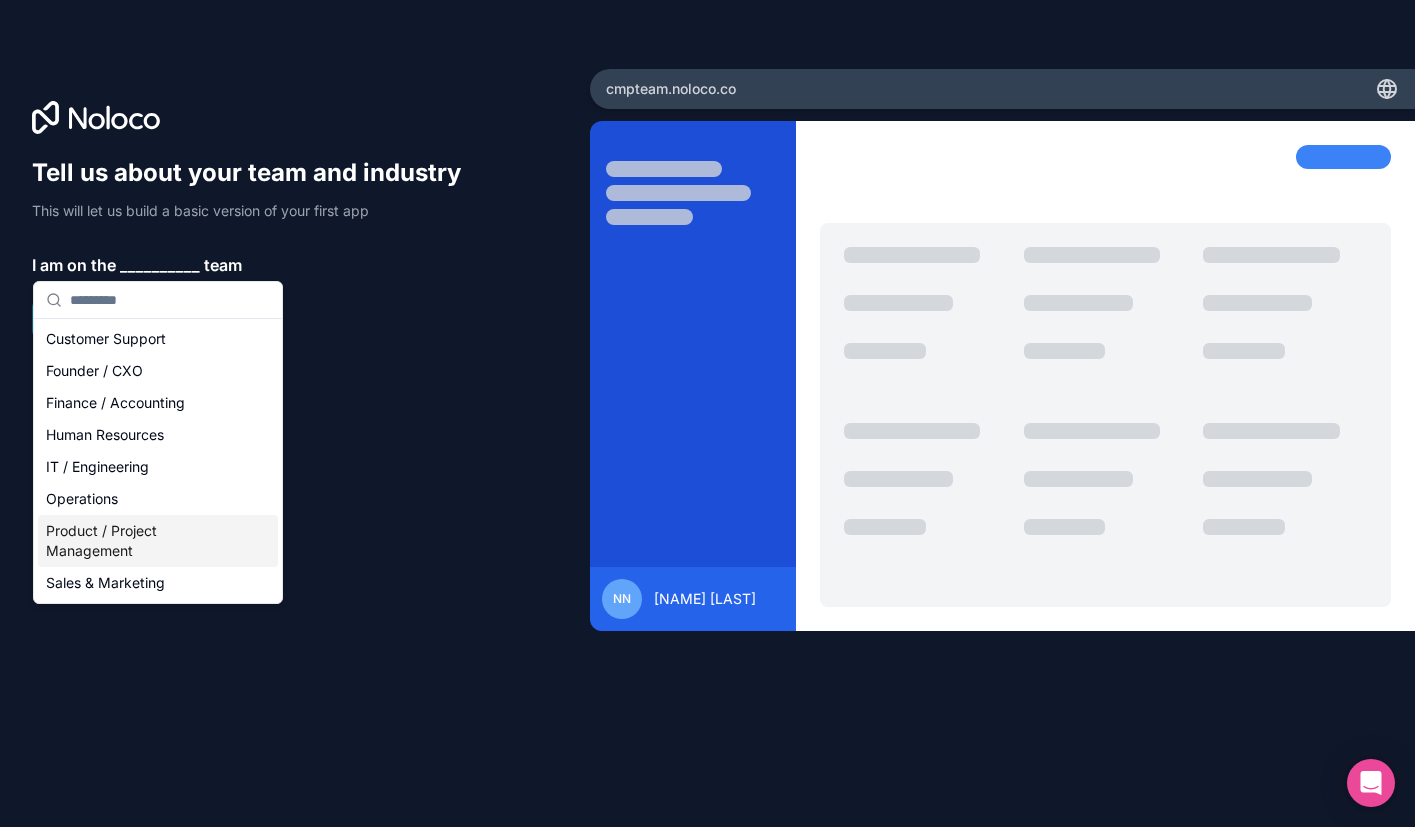 click on "Product / Project Management" at bounding box center [158, 541] 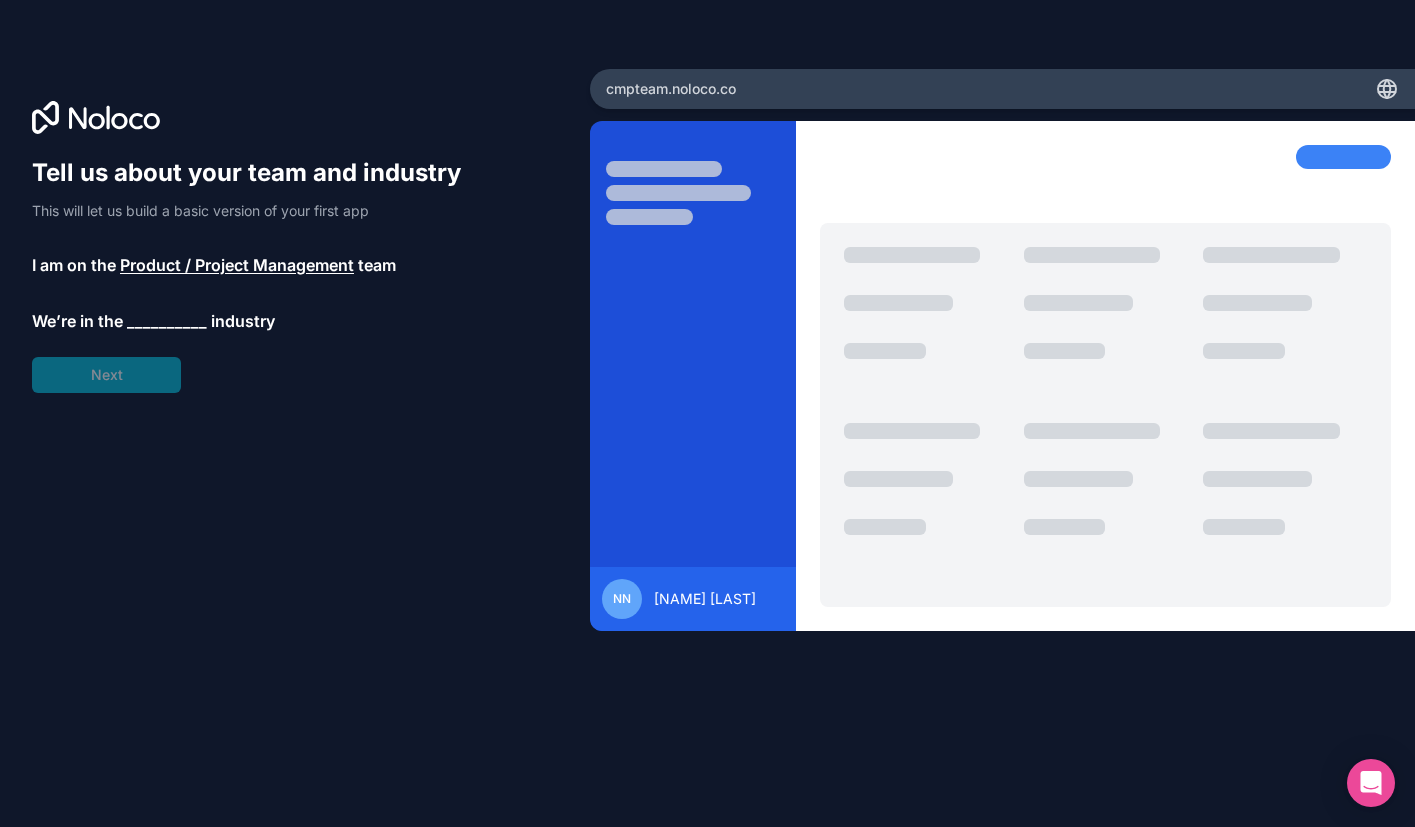 click on "__________" at bounding box center [167, 321] 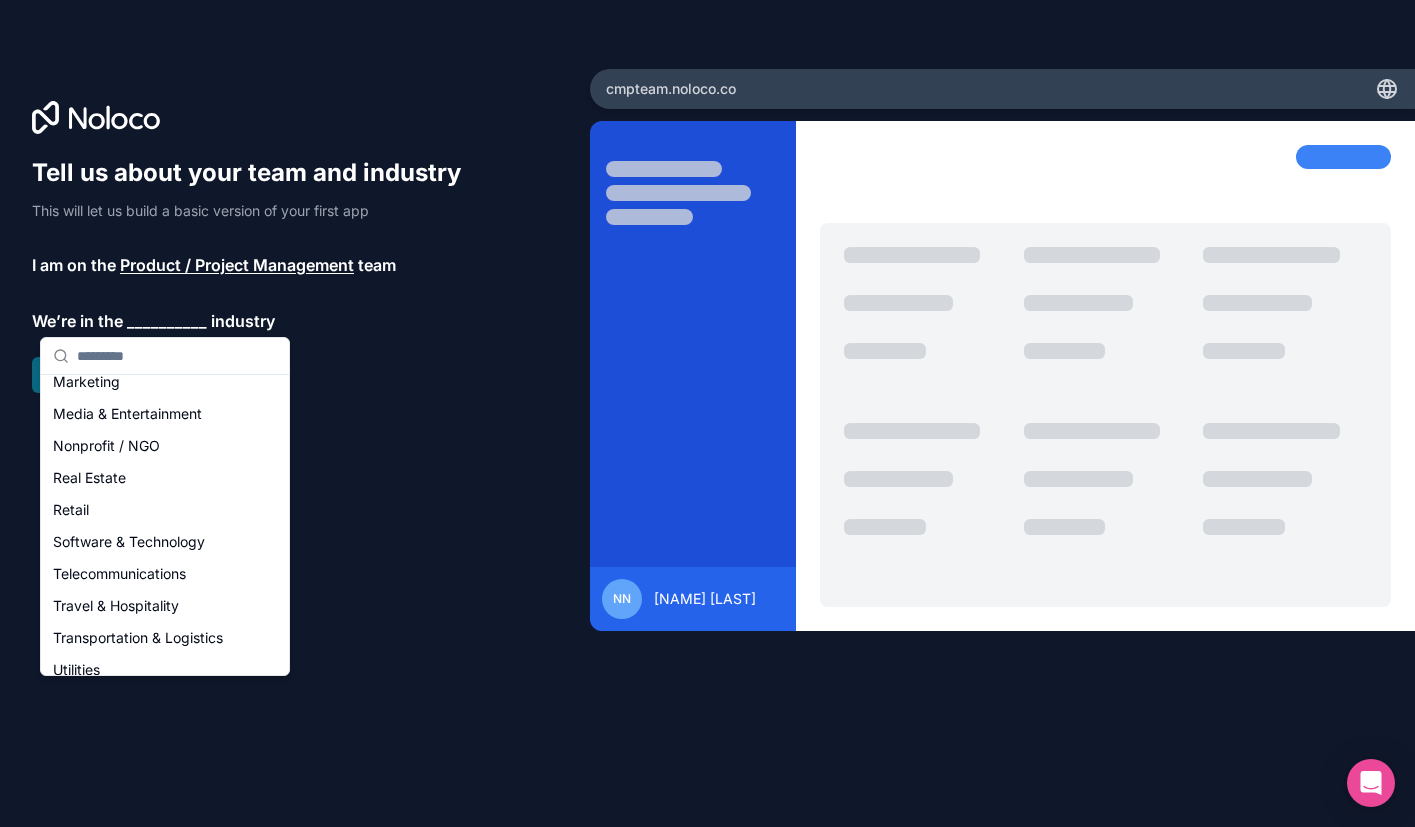 scroll, scrollTop: 412, scrollLeft: 0, axis: vertical 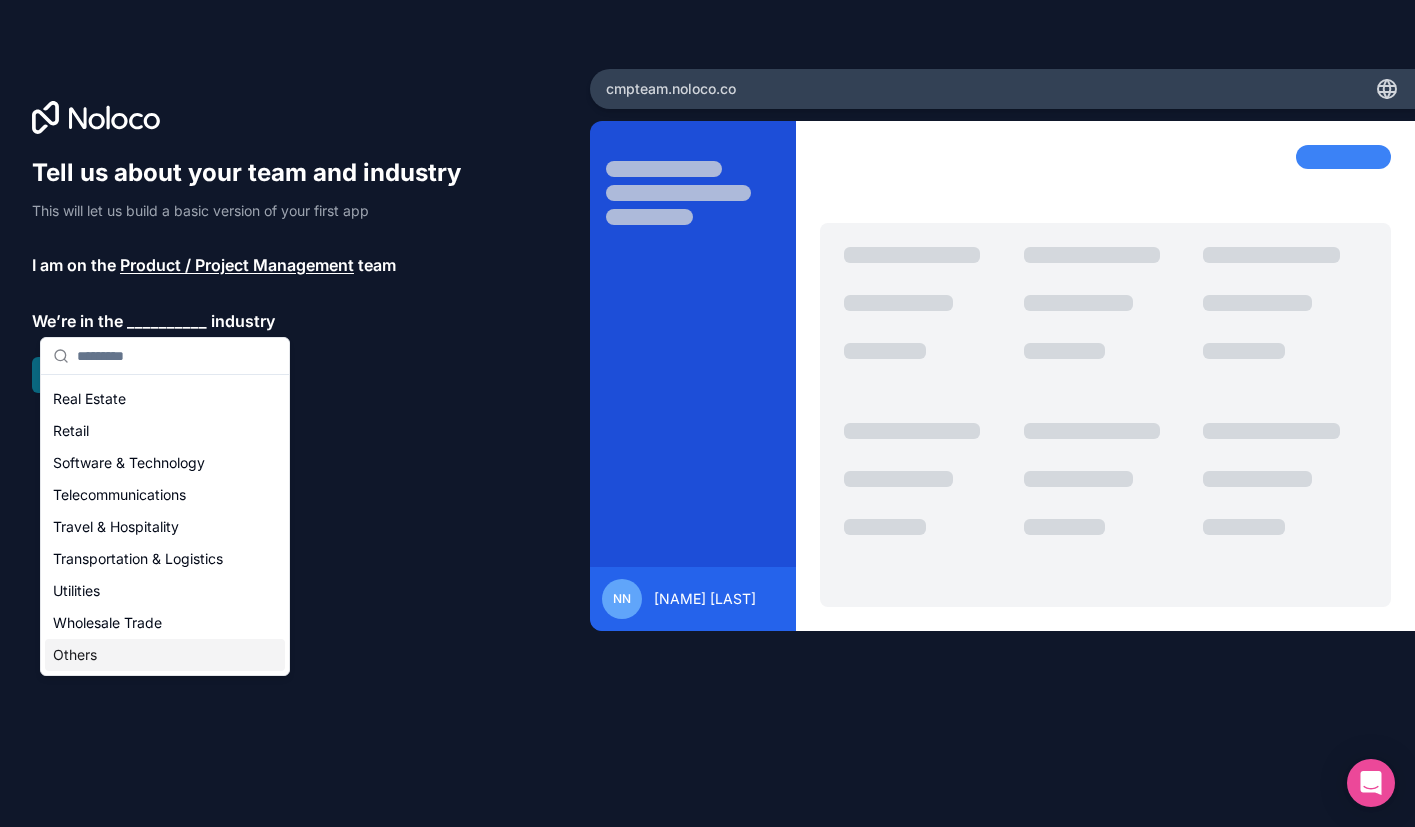 click on "Others" at bounding box center [165, 655] 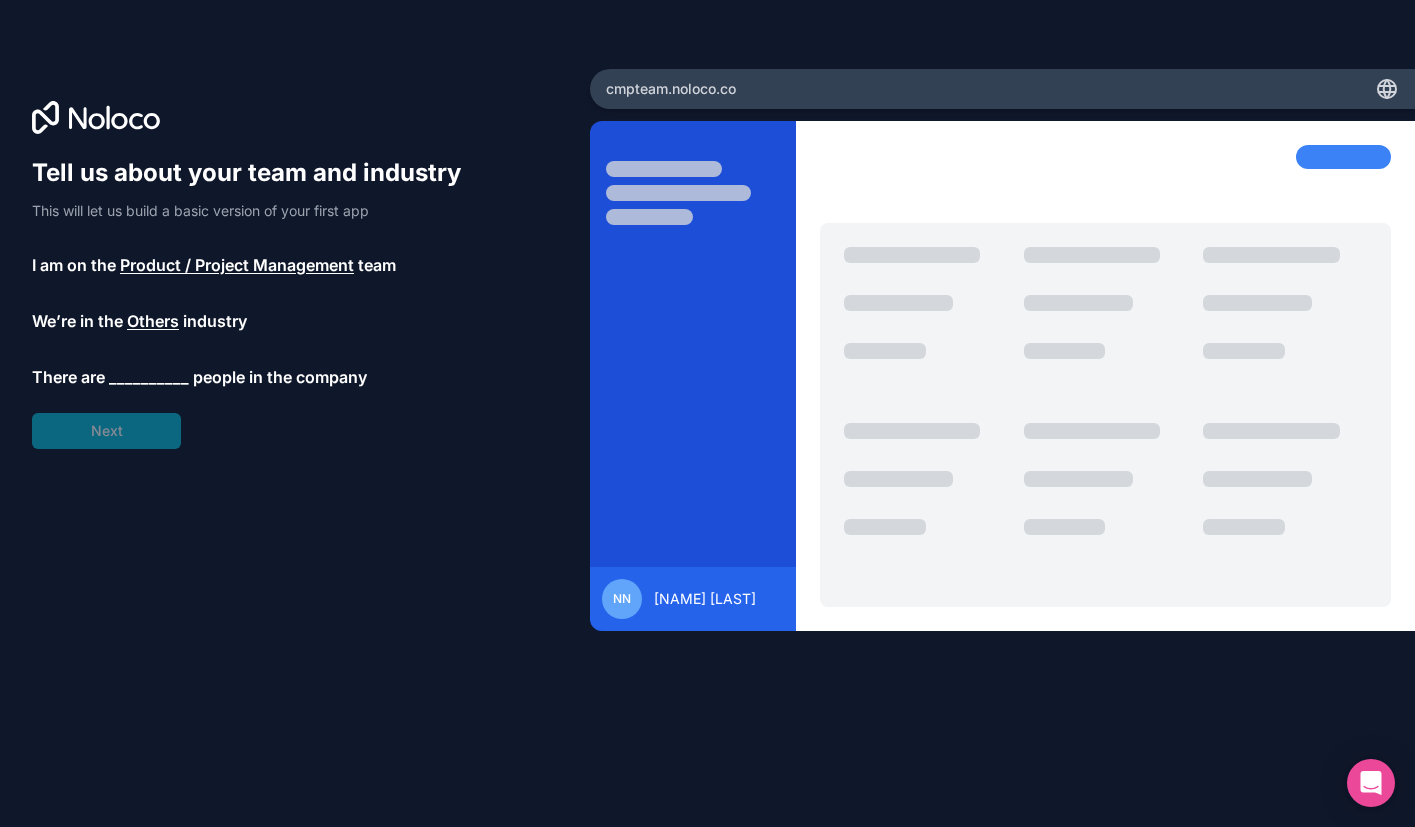 click on "__________" at bounding box center [149, 377] 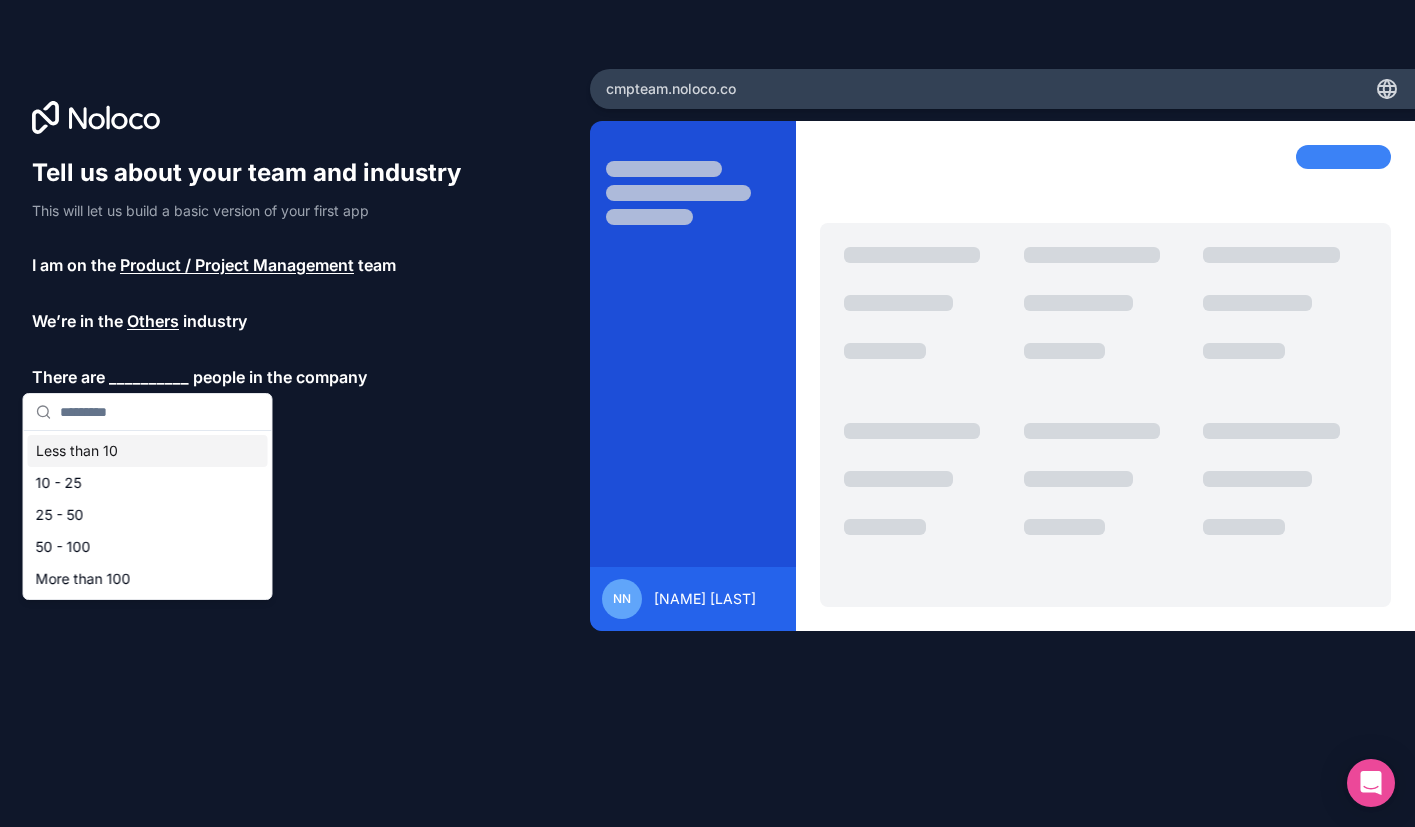 click on "Less than 10" at bounding box center [148, 451] 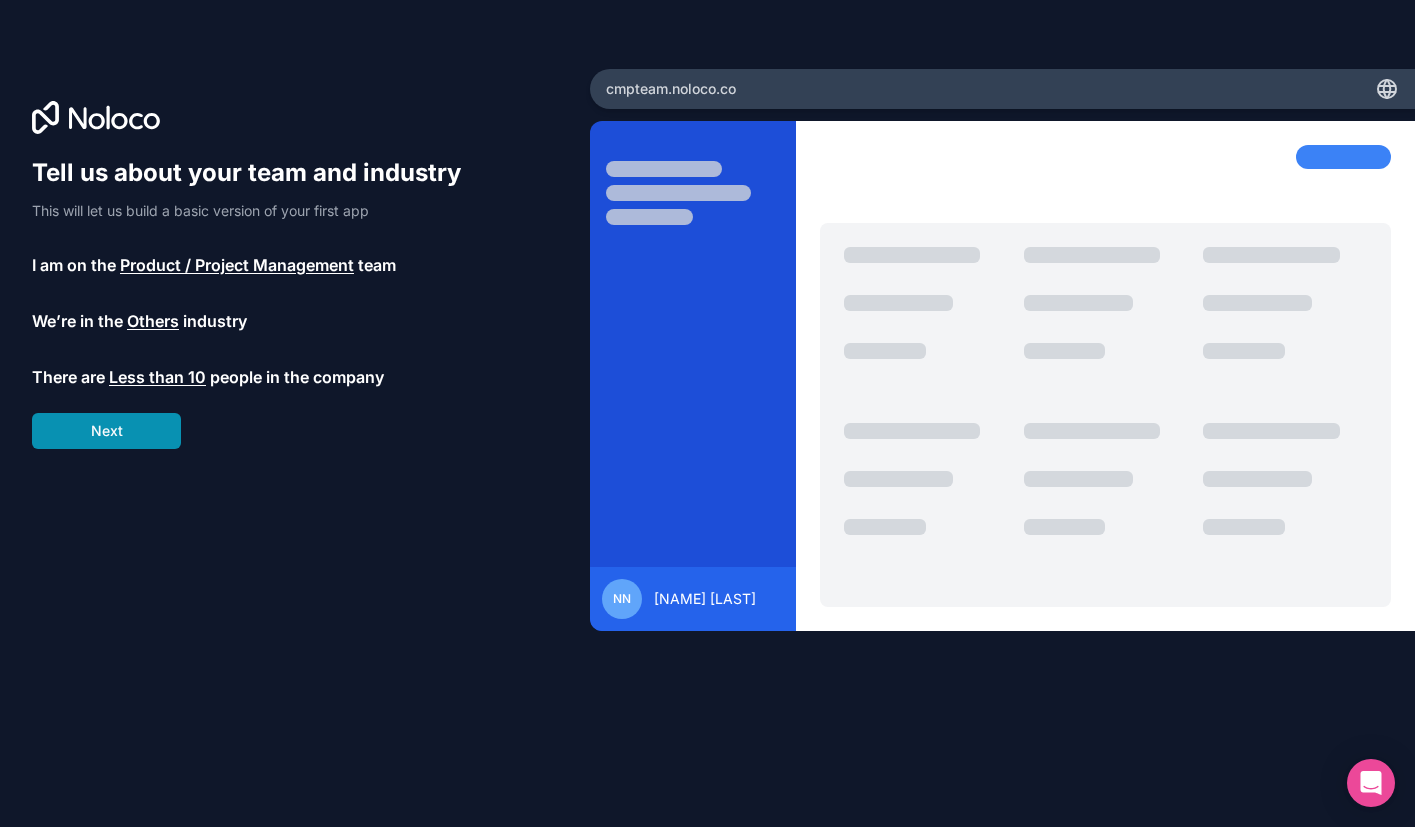 click on "Next" at bounding box center [106, 431] 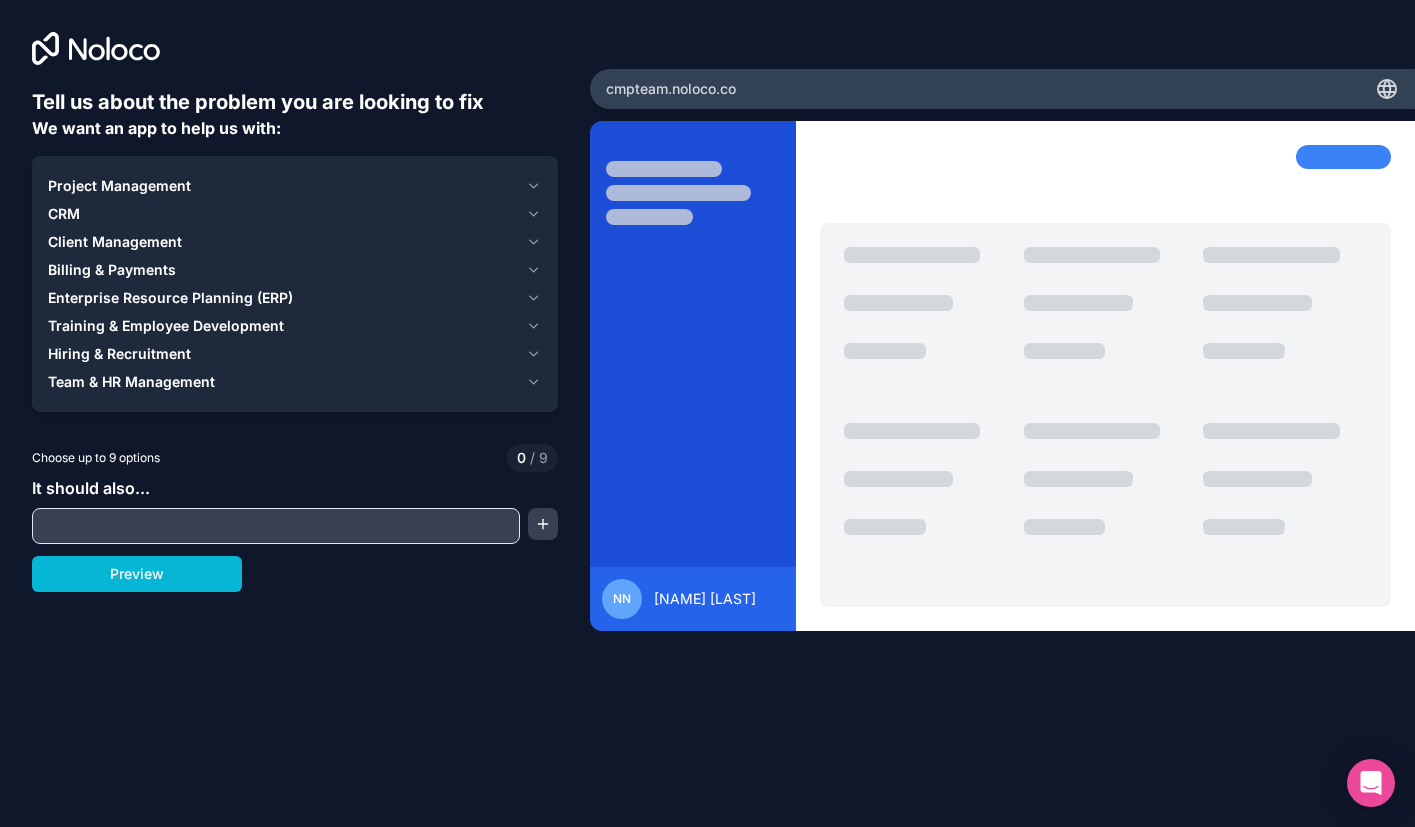 click on "Project Management" at bounding box center (119, 186) 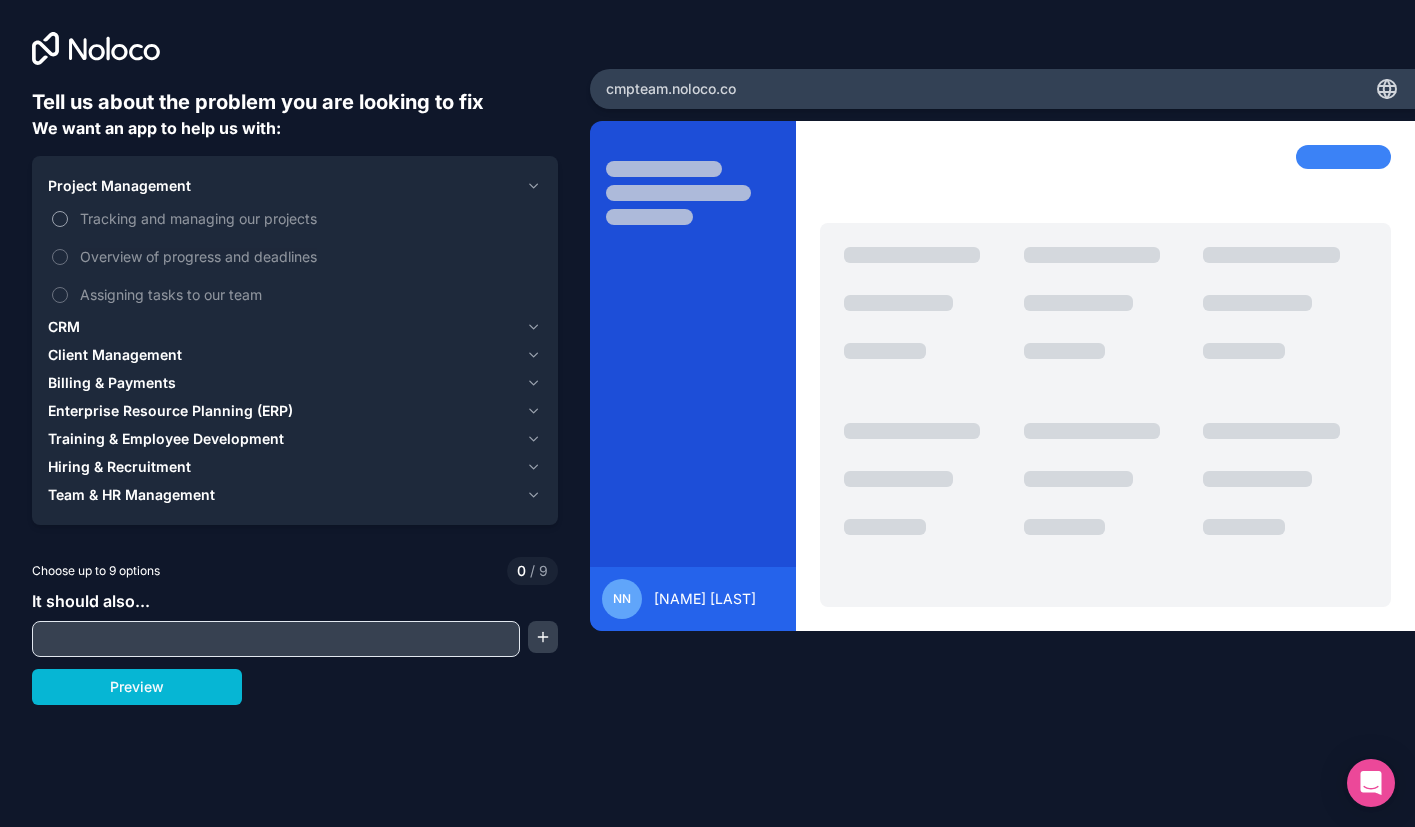 click on "Tracking and managing our projects" at bounding box center [60, 219] 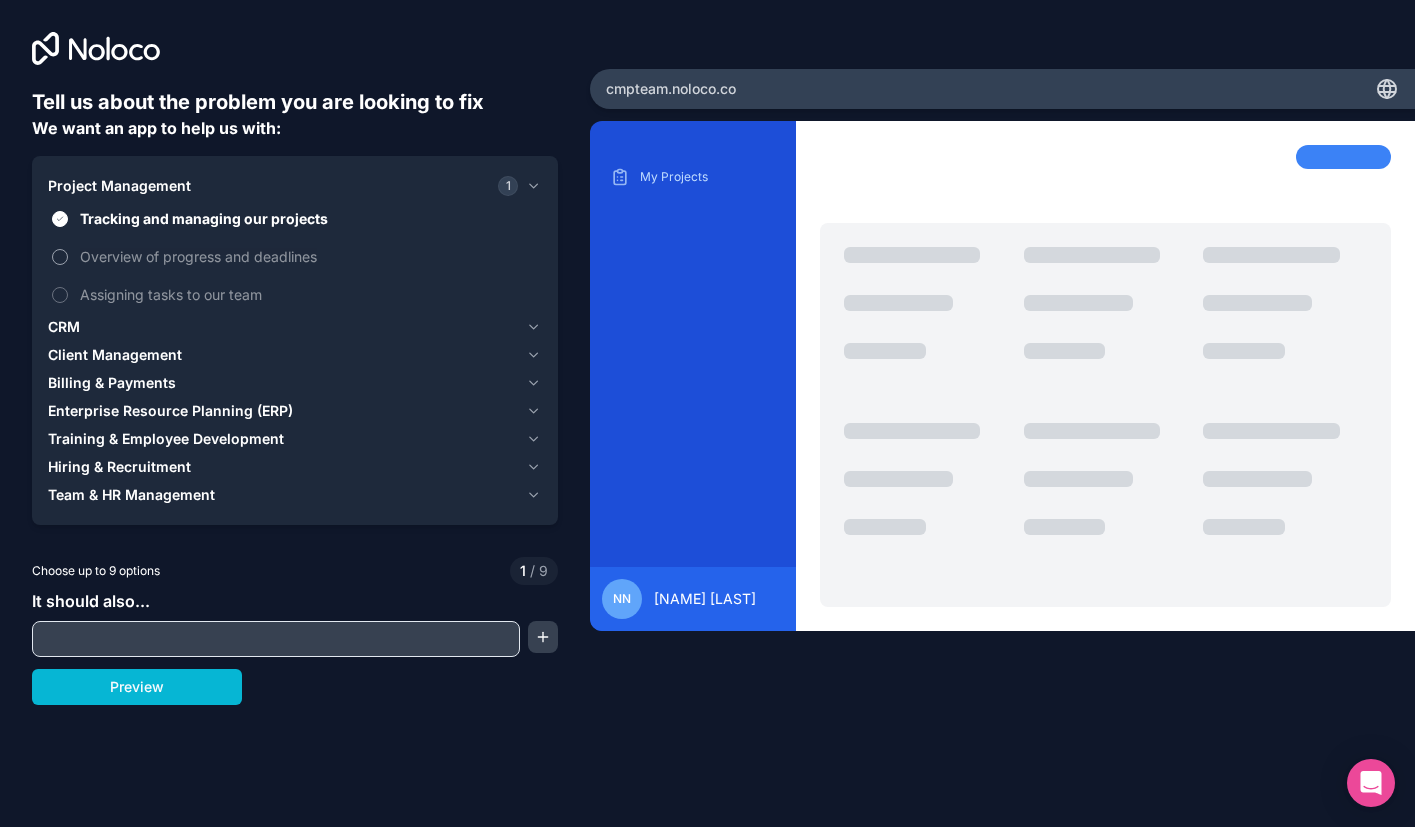 click on "Overview of progress and deadlines" at bounding box center [295, 256] 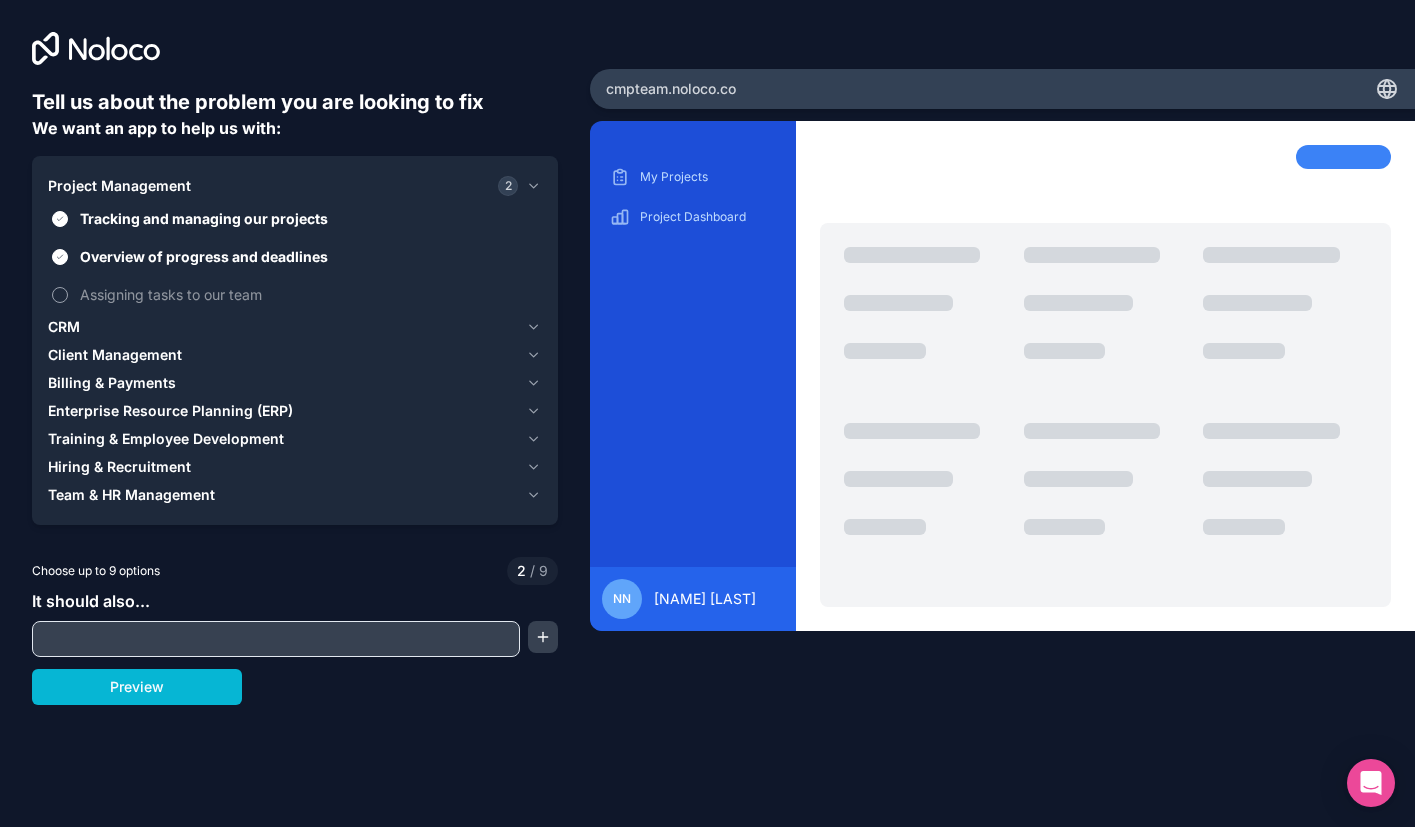 click on "Assigning tasks to our team" at bounding box center (295, 294) 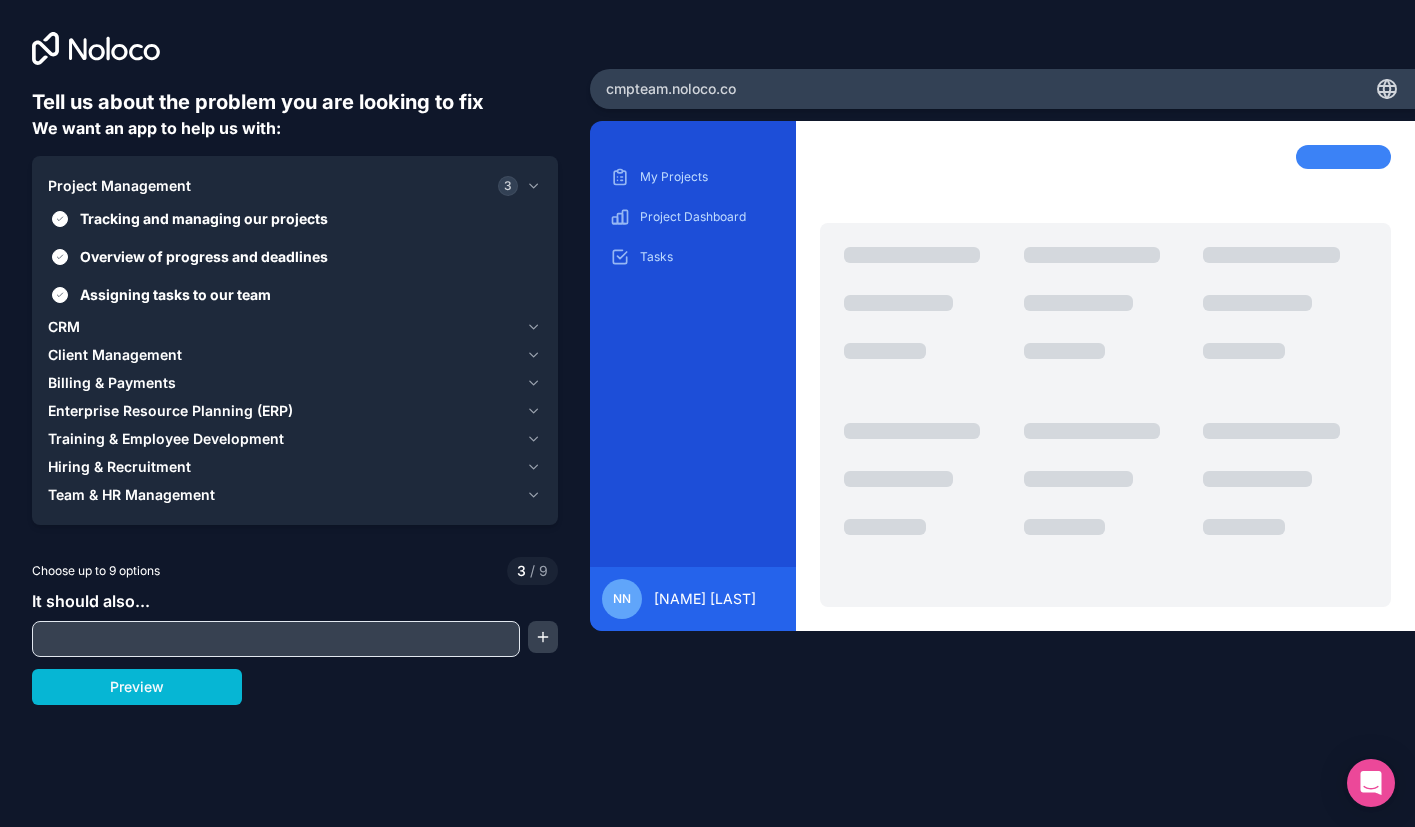 click on "CRM" at bounding box center (64, 327) 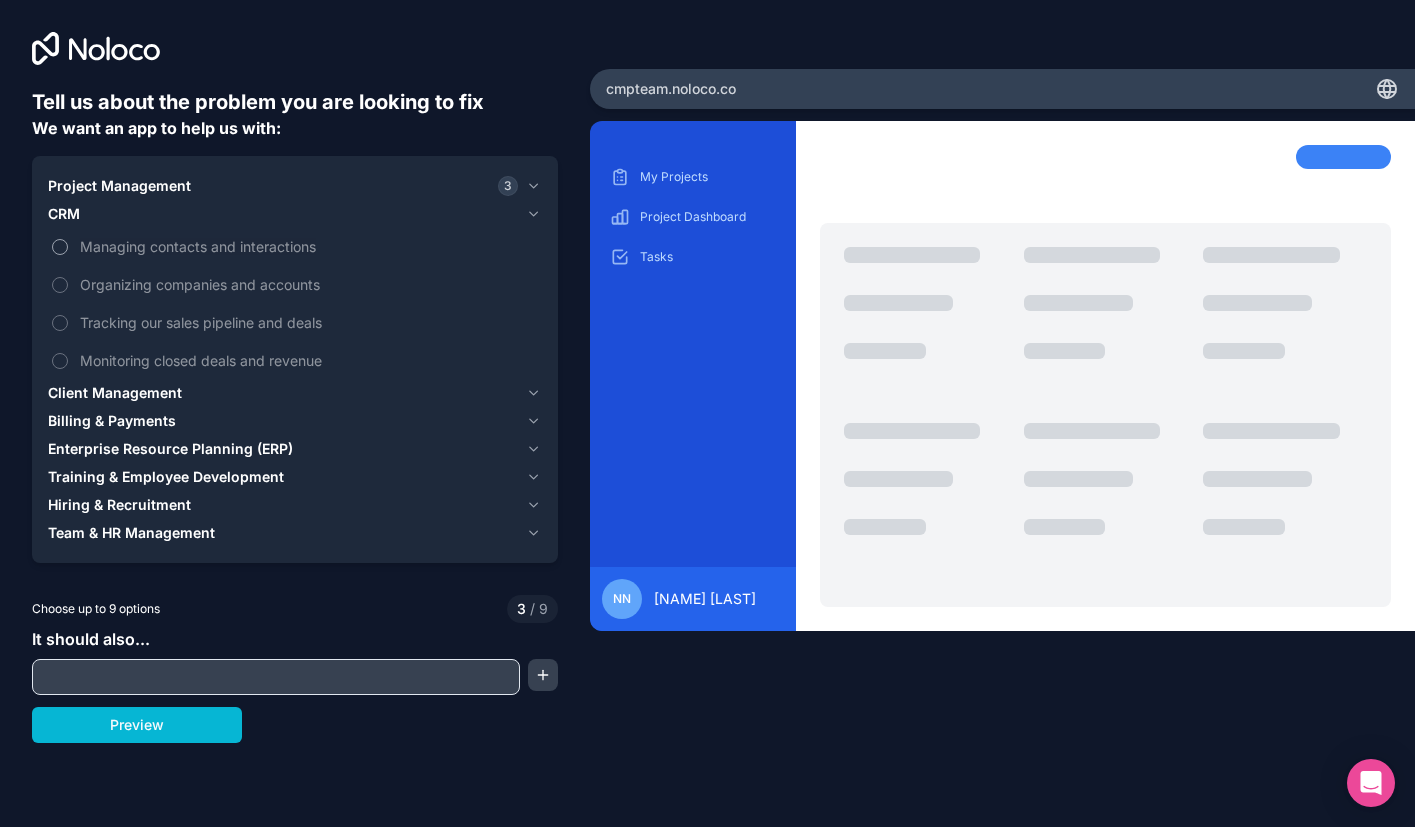 click on "Managing contacts and interactions" at bounding box center [60, 247] 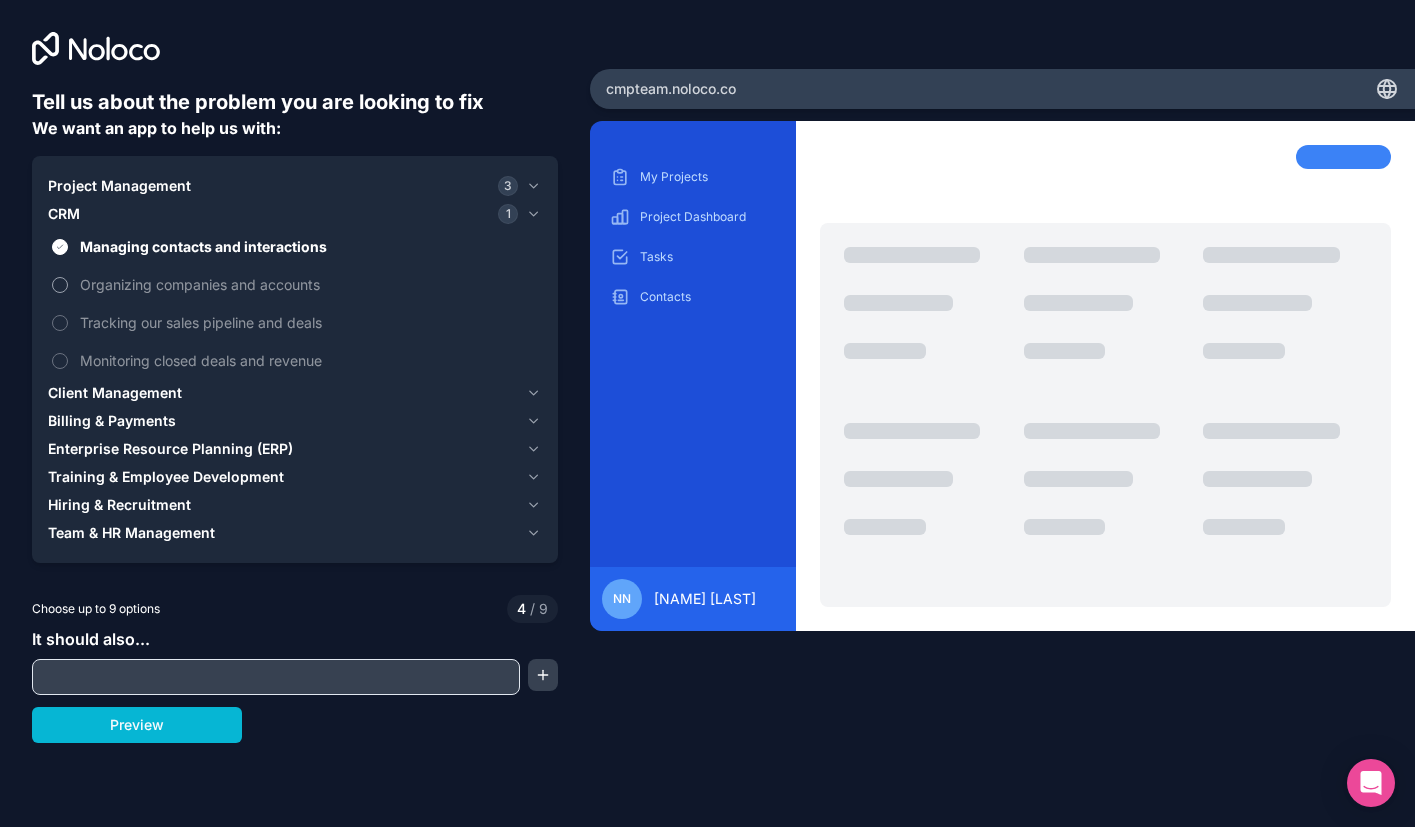 click on "Organizing companies and accounts" at bounding box center (295, 284) 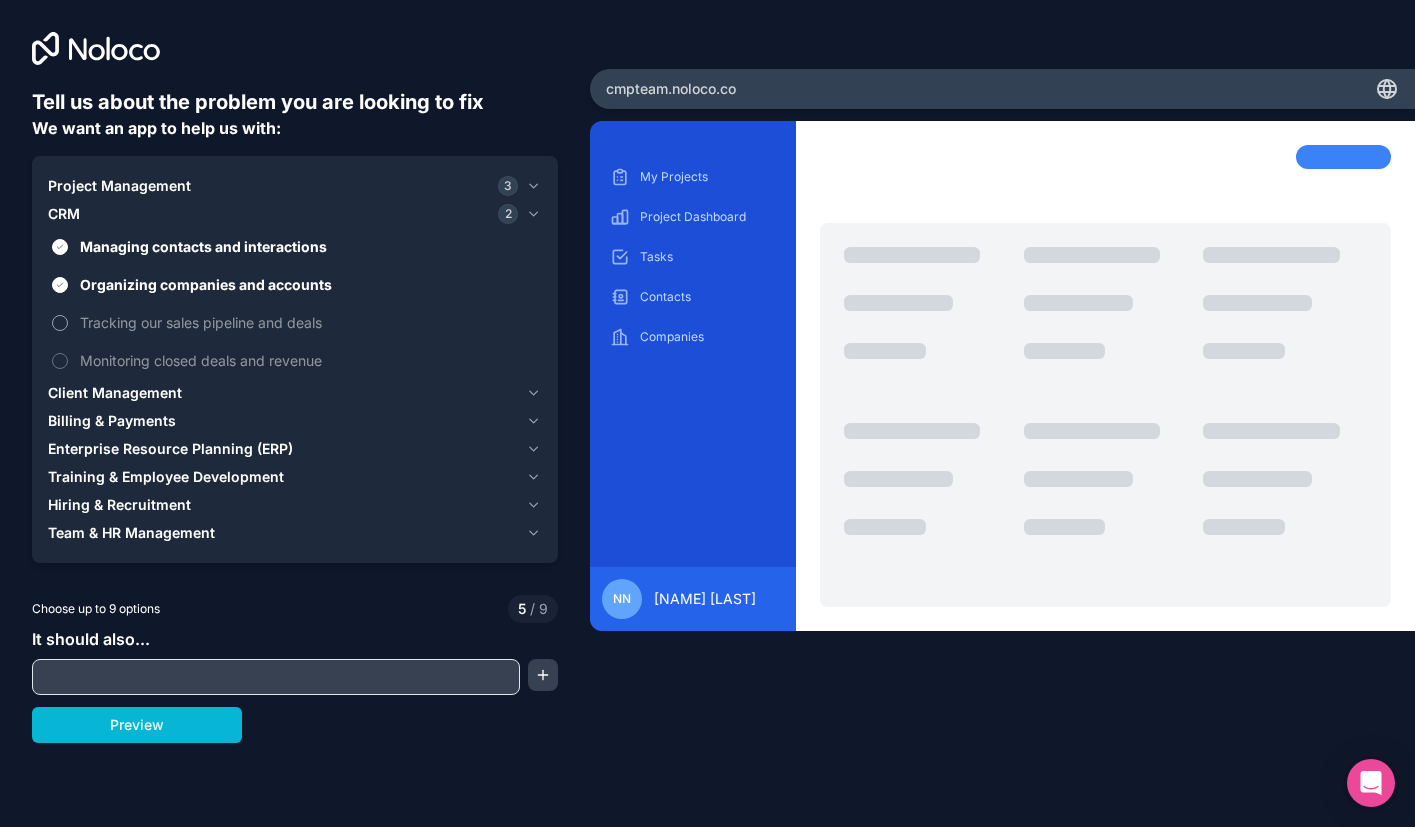 click on "Tracking our sales pipeline and deals" at bounding box center [60, 323] 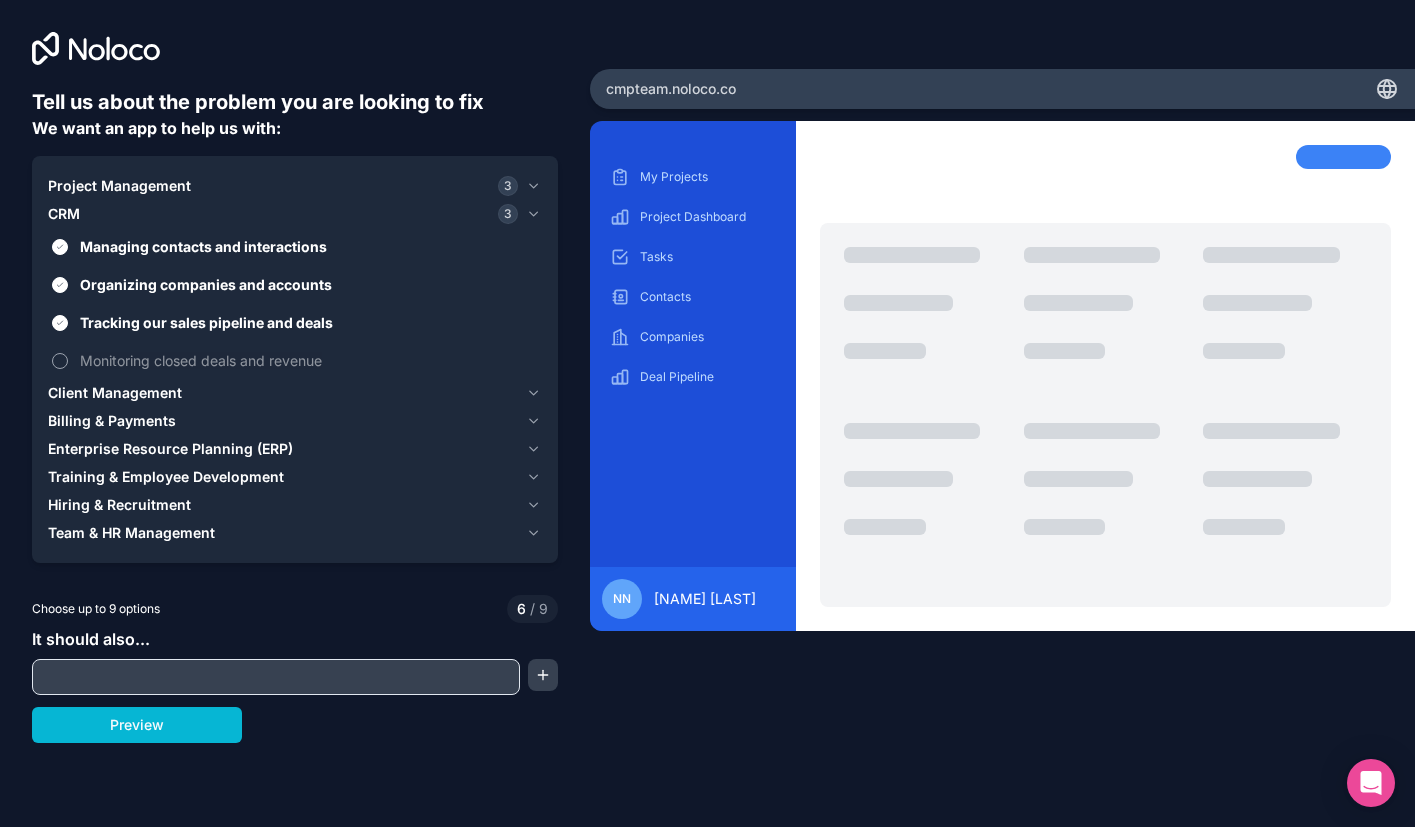 click on "Monitoring closed deals and revenue" at bounding box center [60, 361] 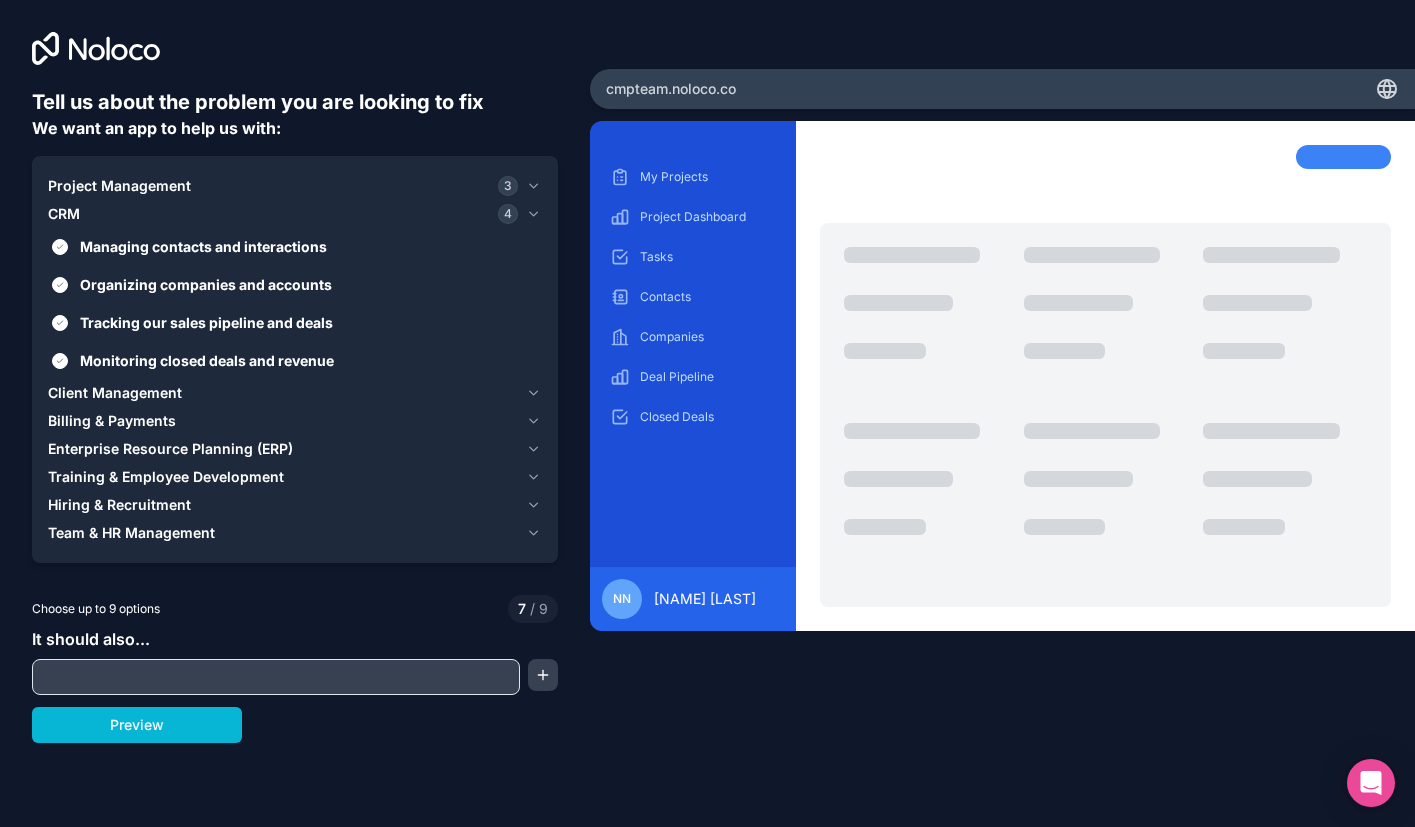 click on "Client Management" at bounding box center (115, 393) 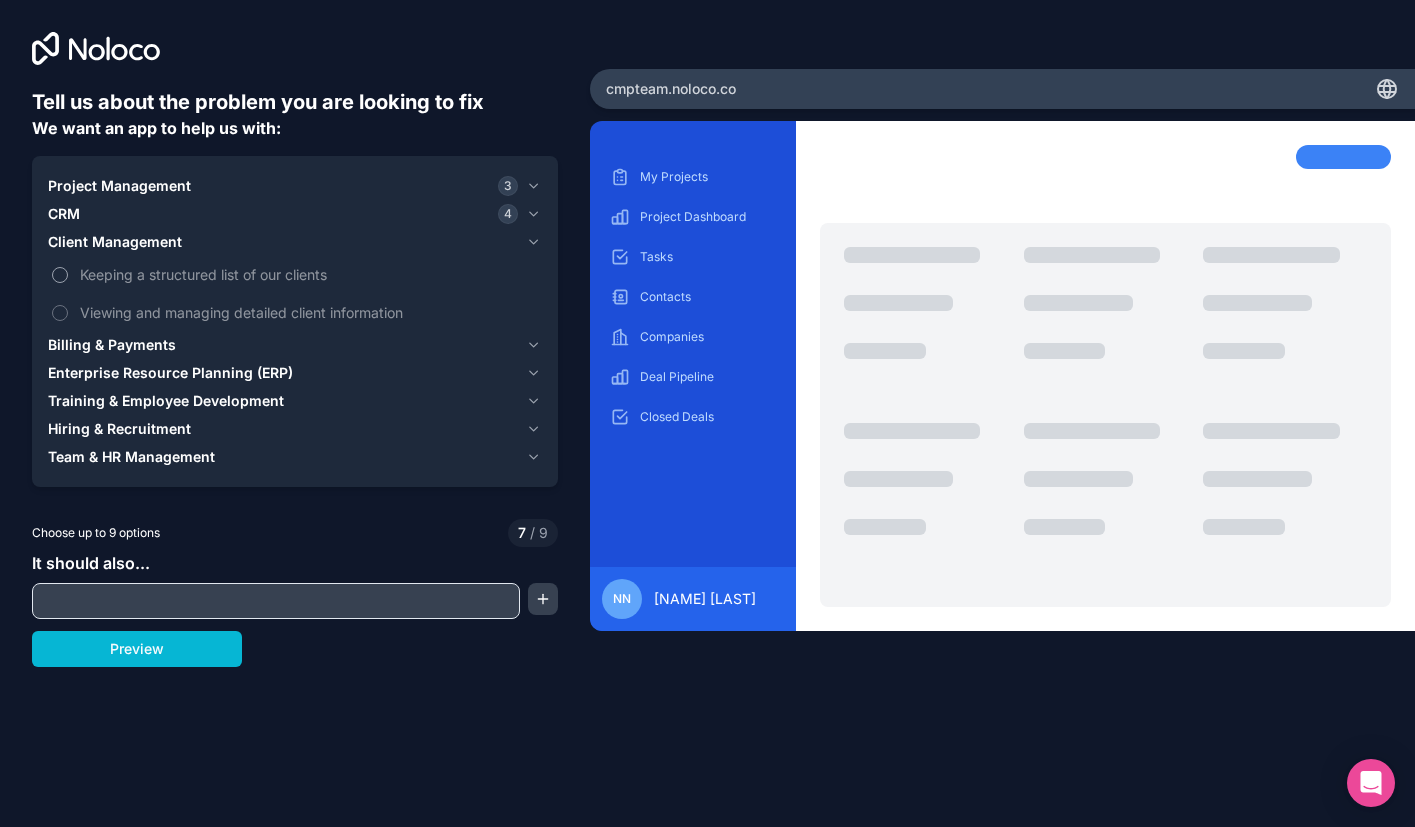 click on "Keeping a structured list of our clients" at bounding box center [60, 275] 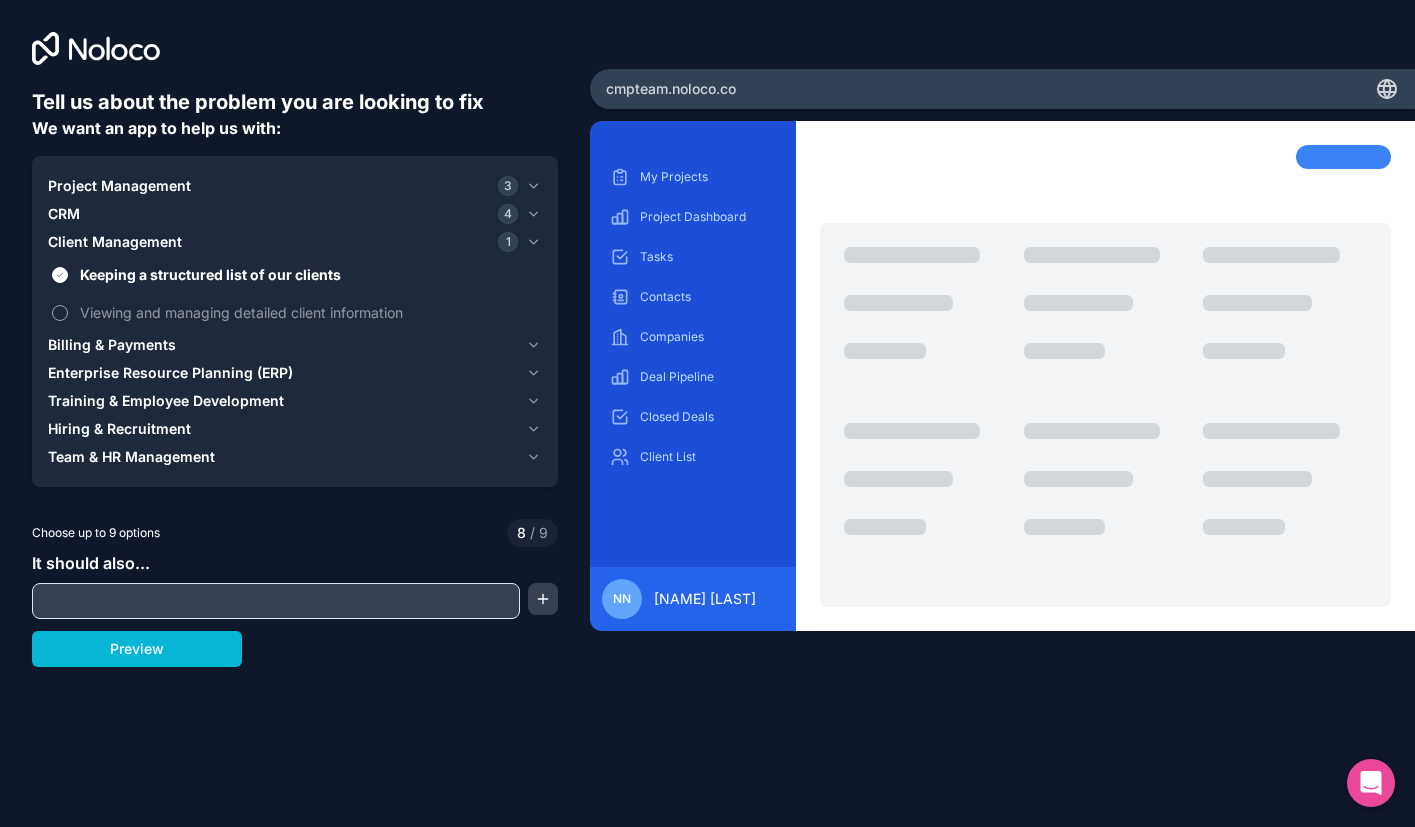 click on "Viewing and managing detailed client information" at bounding box center [295, 312] 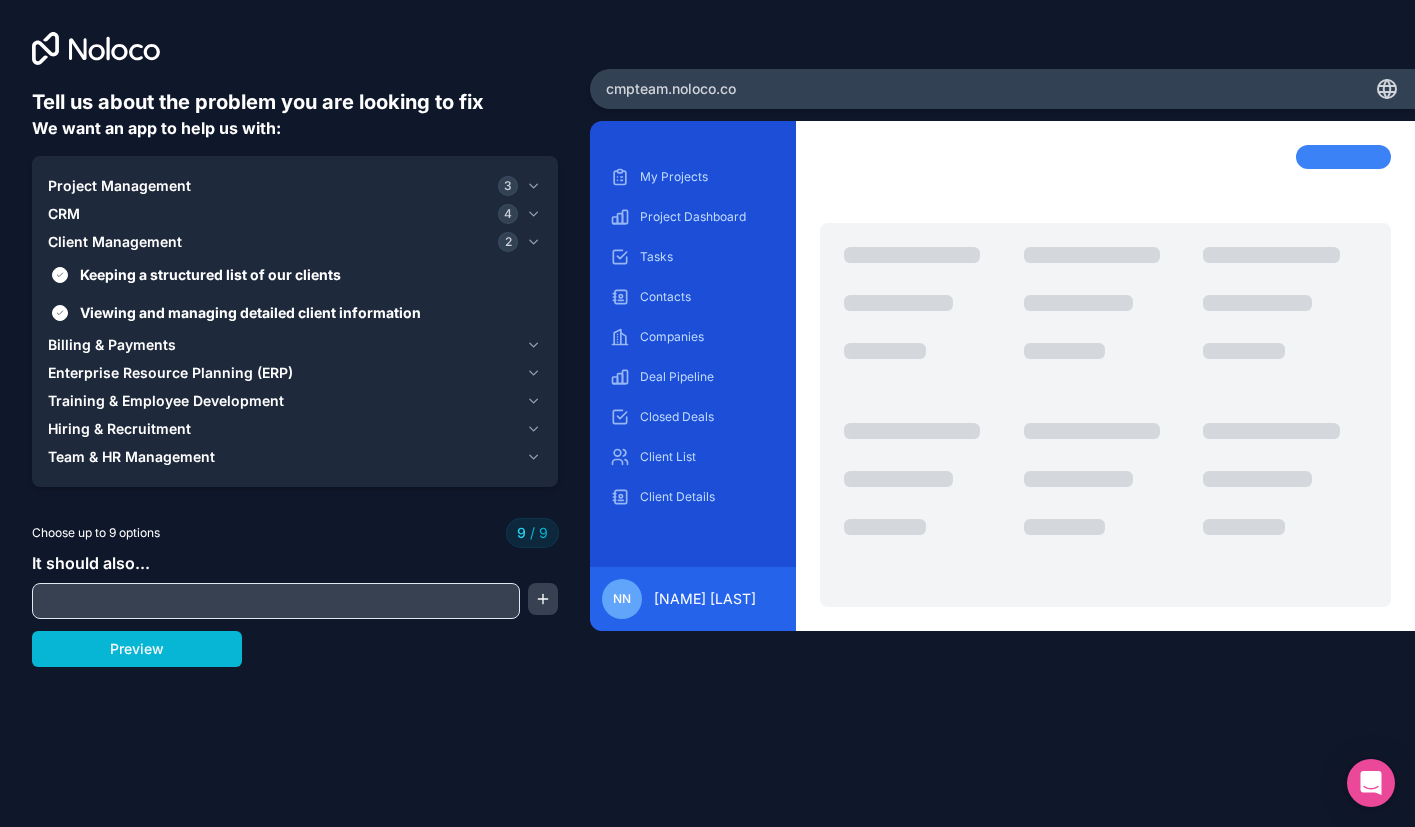 click on "Billing & Payments" at bounding box center [112, 345] 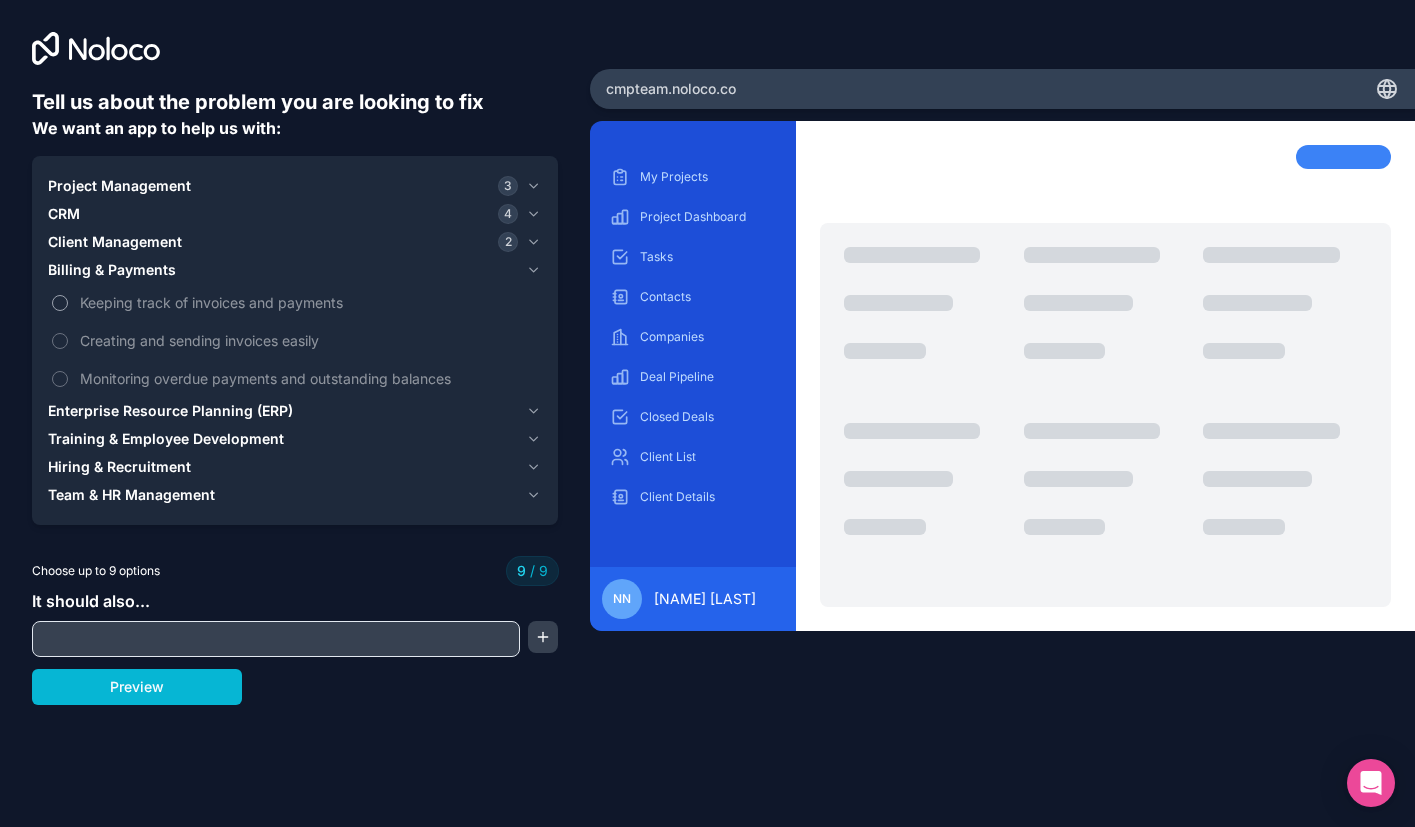 click on "Keeping track of invoices and payments" at bounding box center [295, 302] 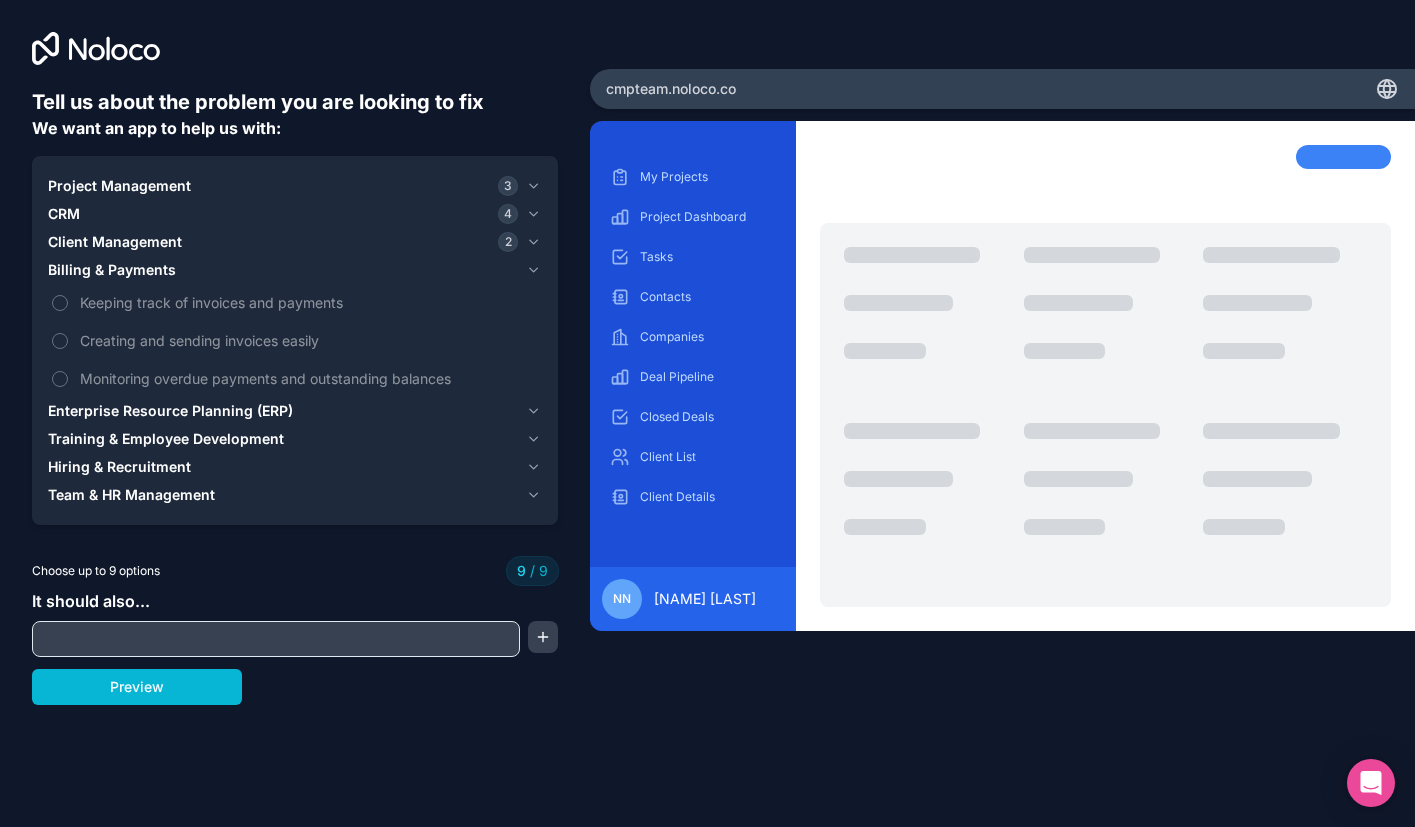 click on "Enterprise Resource Planning (ERP)" at bounding box center [170, 411] 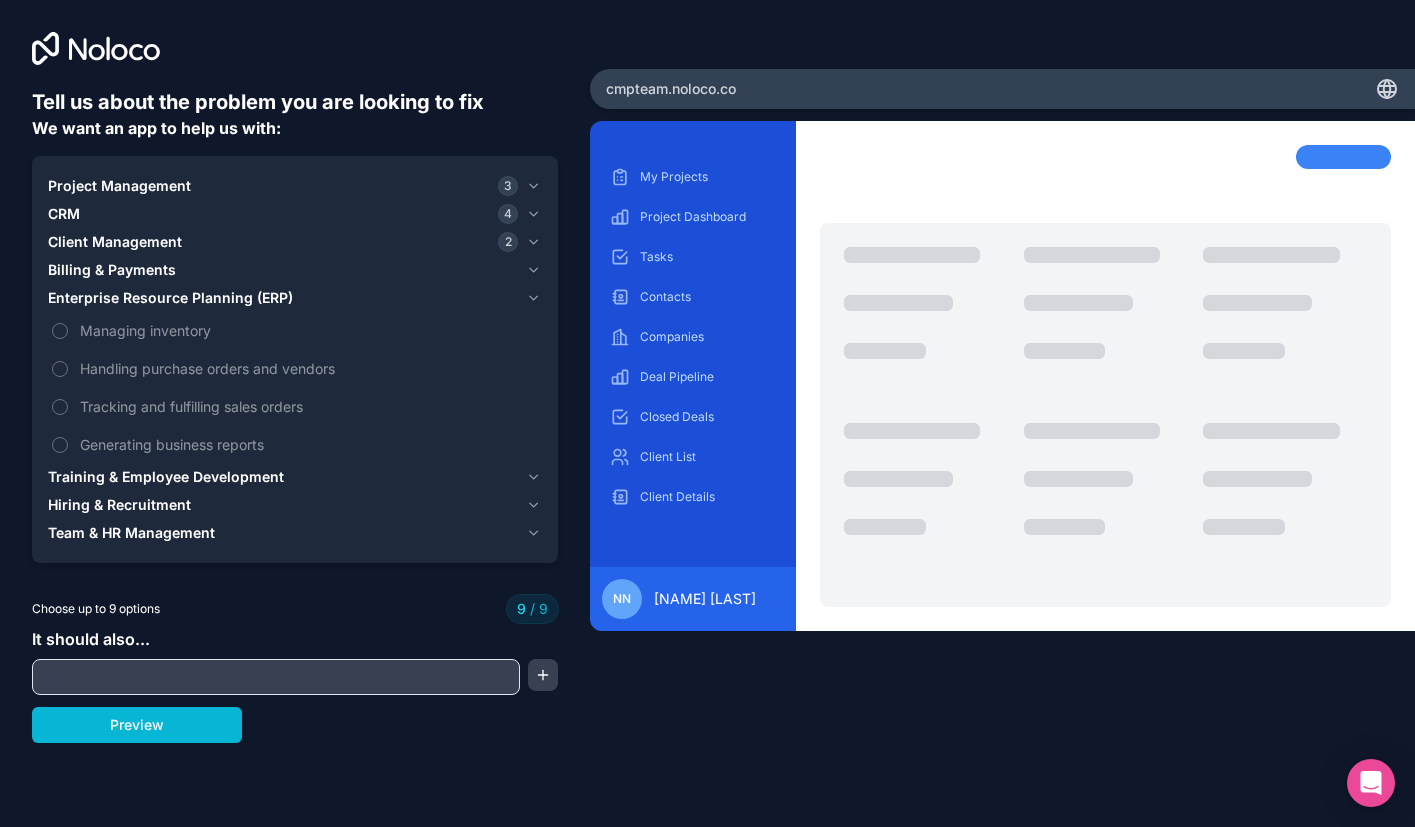 click on "Training & Employee Development" at bounding box center [166, 477] 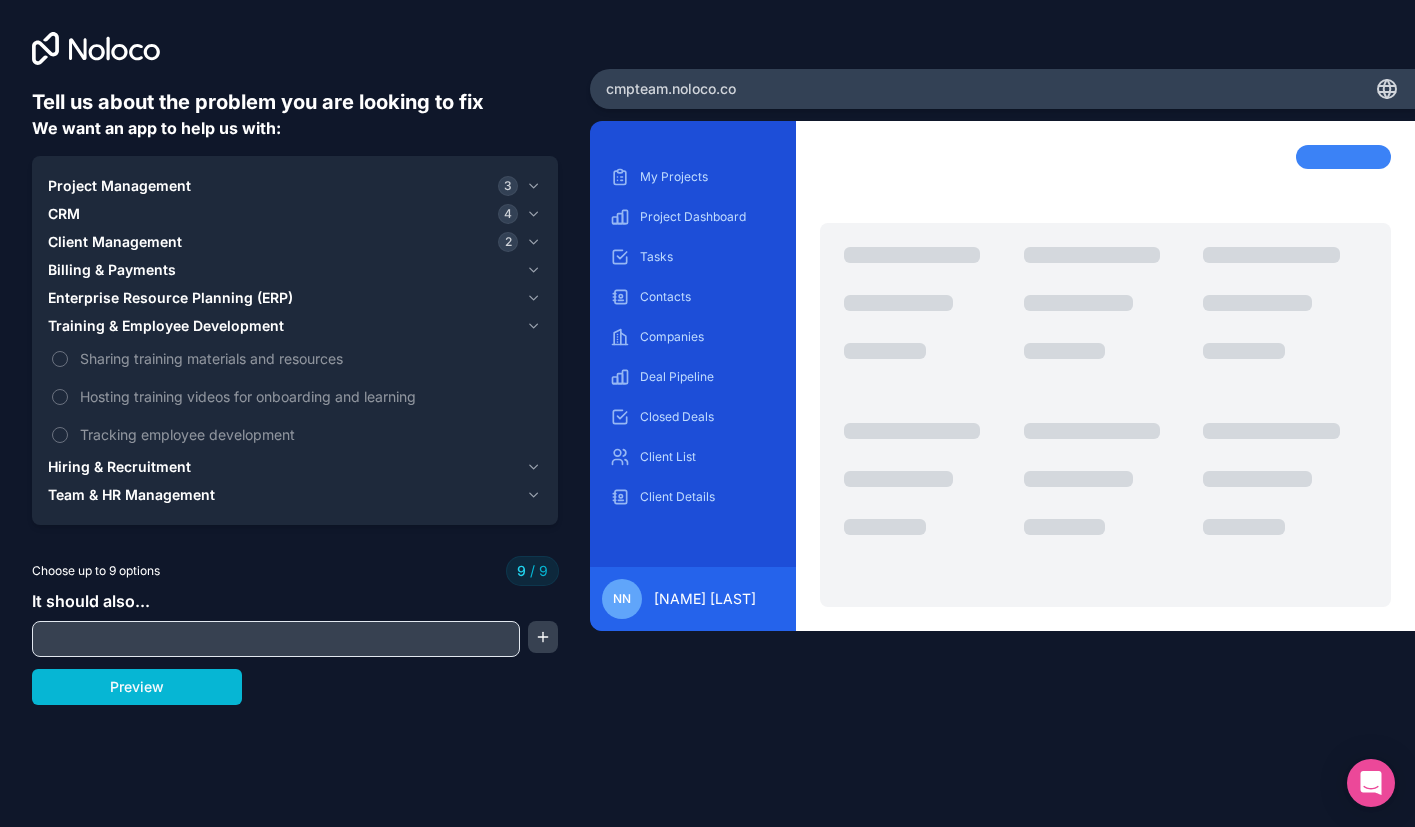 click on "CRM 4" at bounding box center (283, 214) 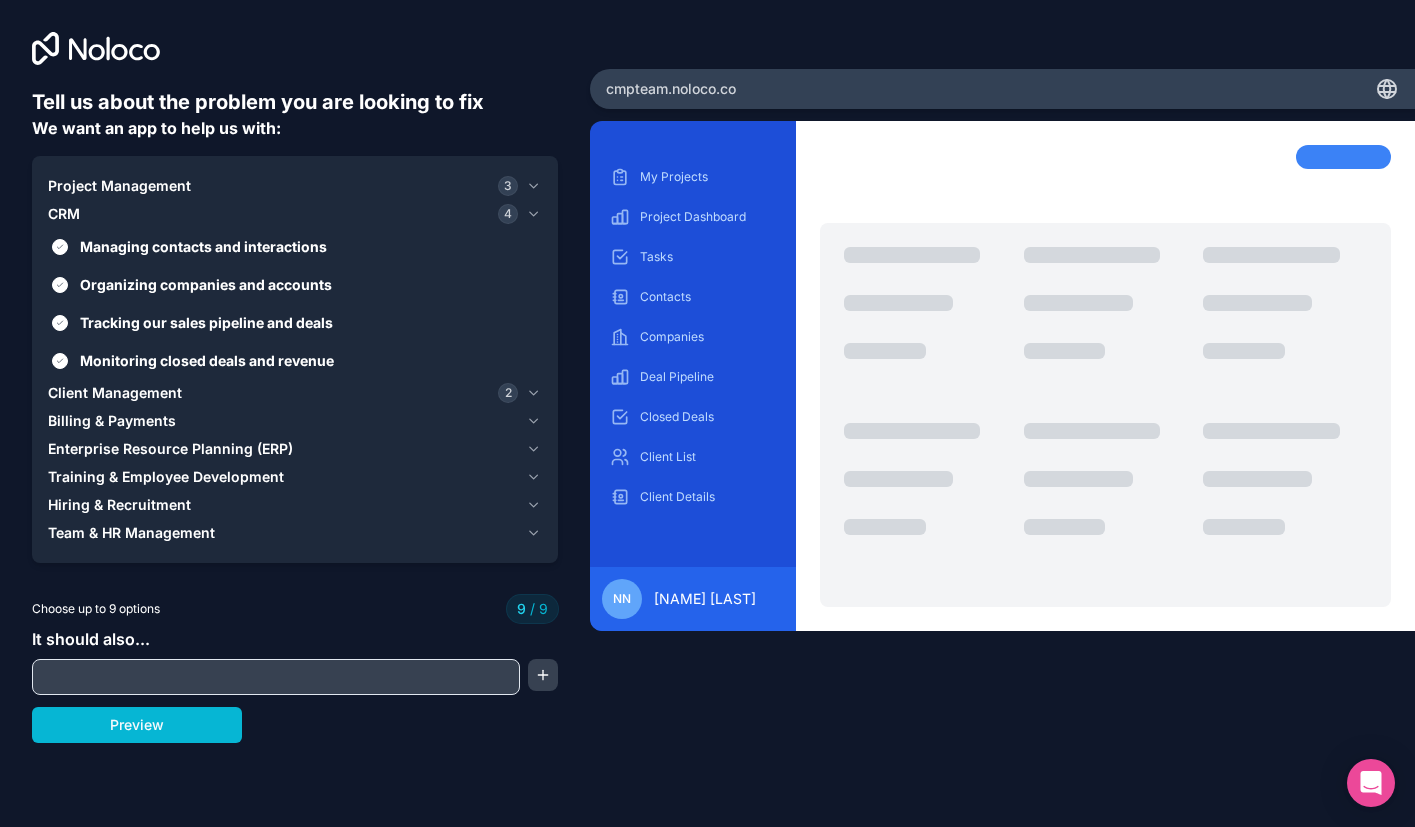 click on "Team & HR Management" at bounding box center [131, 533] 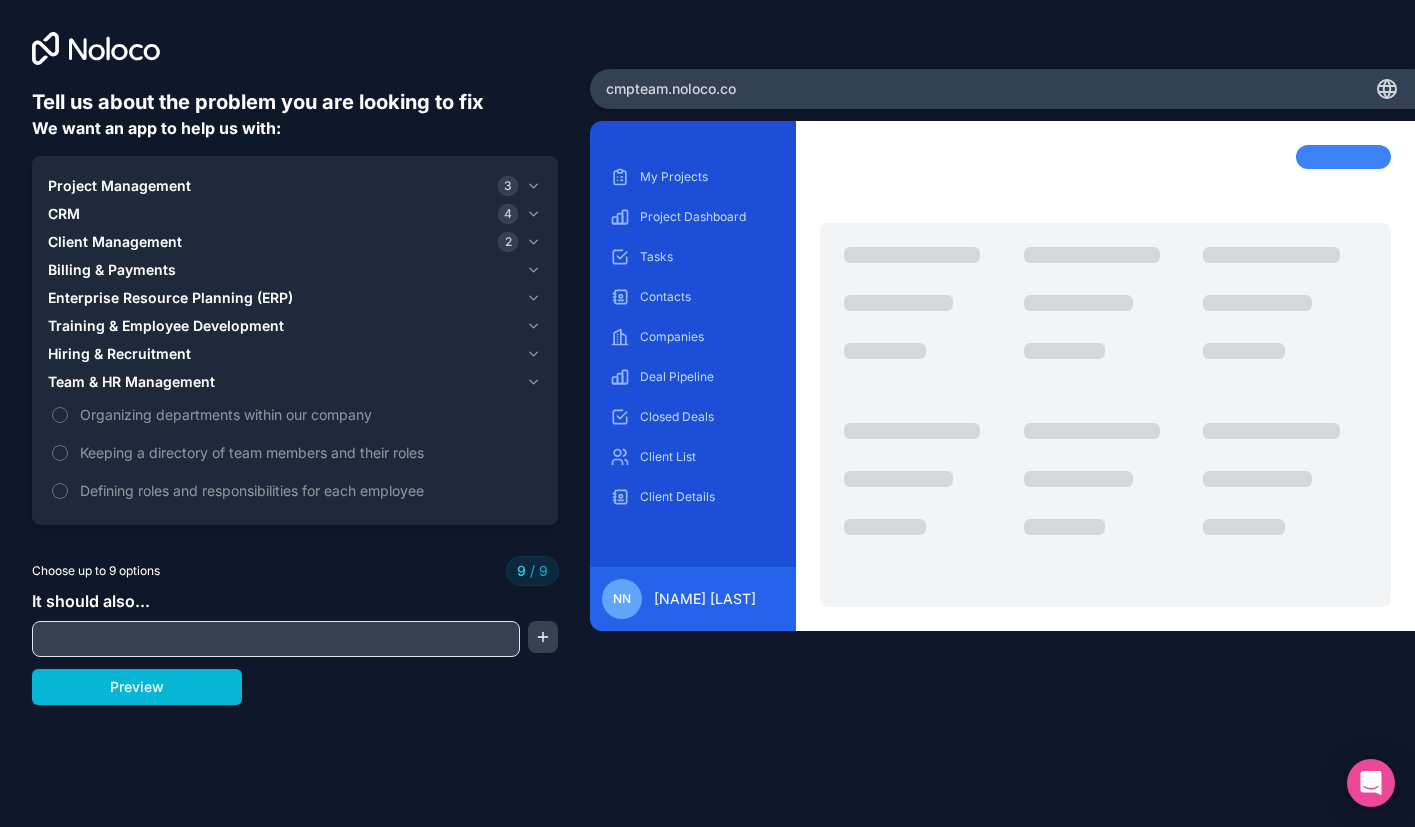 click on "Hiring & Recruitment" at bounding box center [119, 354] 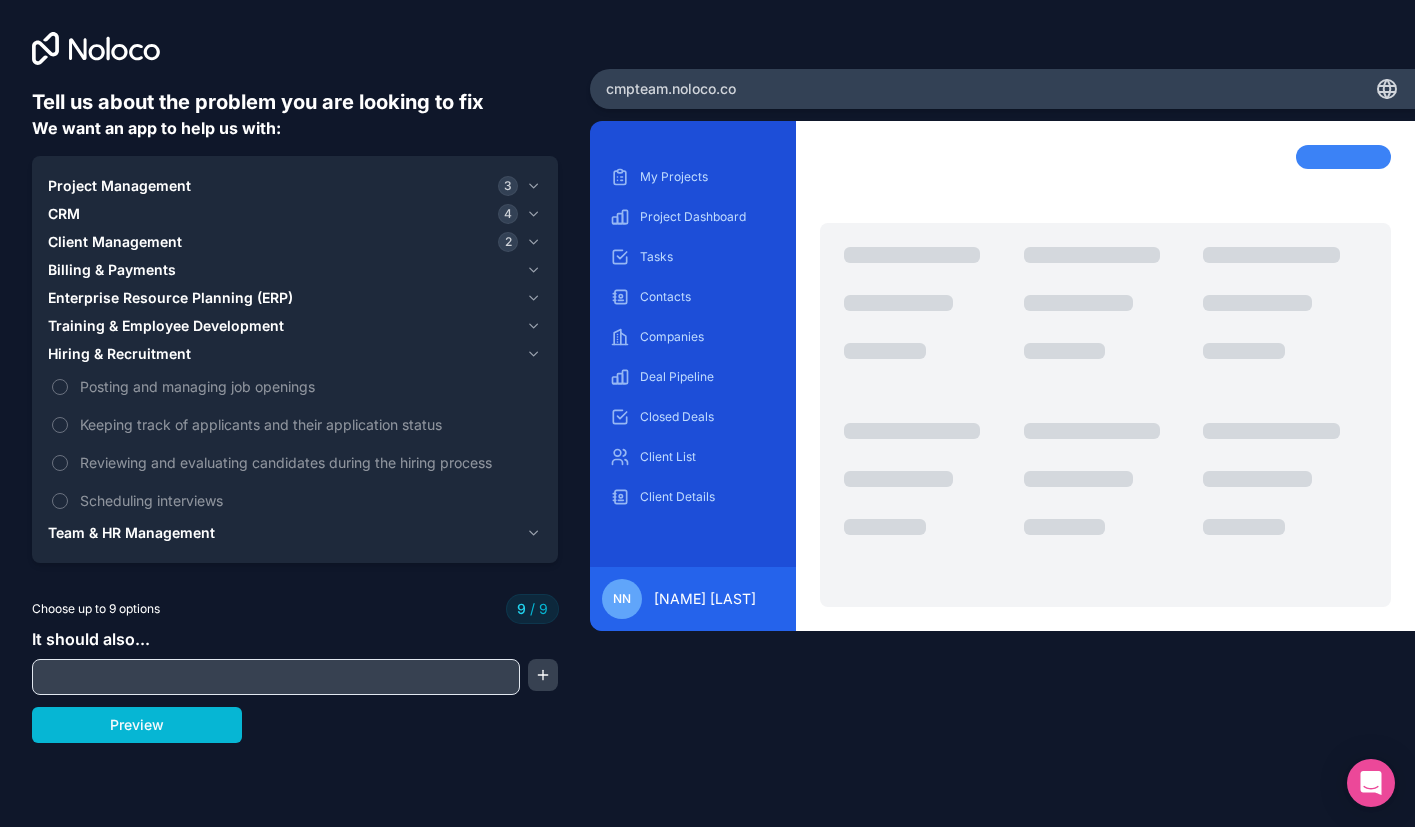 click on "Training & Employee Development" at bounding box center [166, 326] 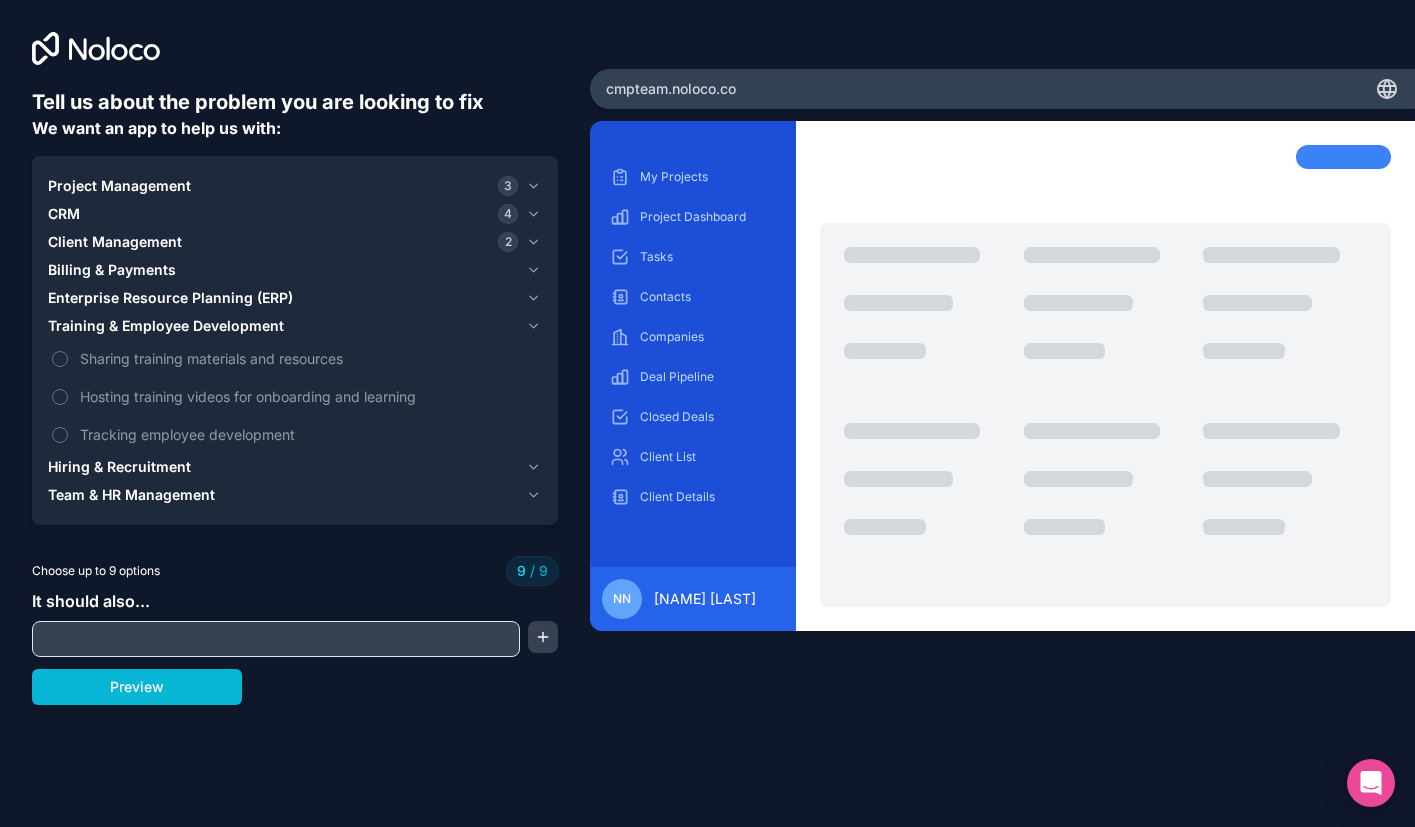 click on "Enterprise Resource Planning (ERP)" at bounding box center (170, 298) 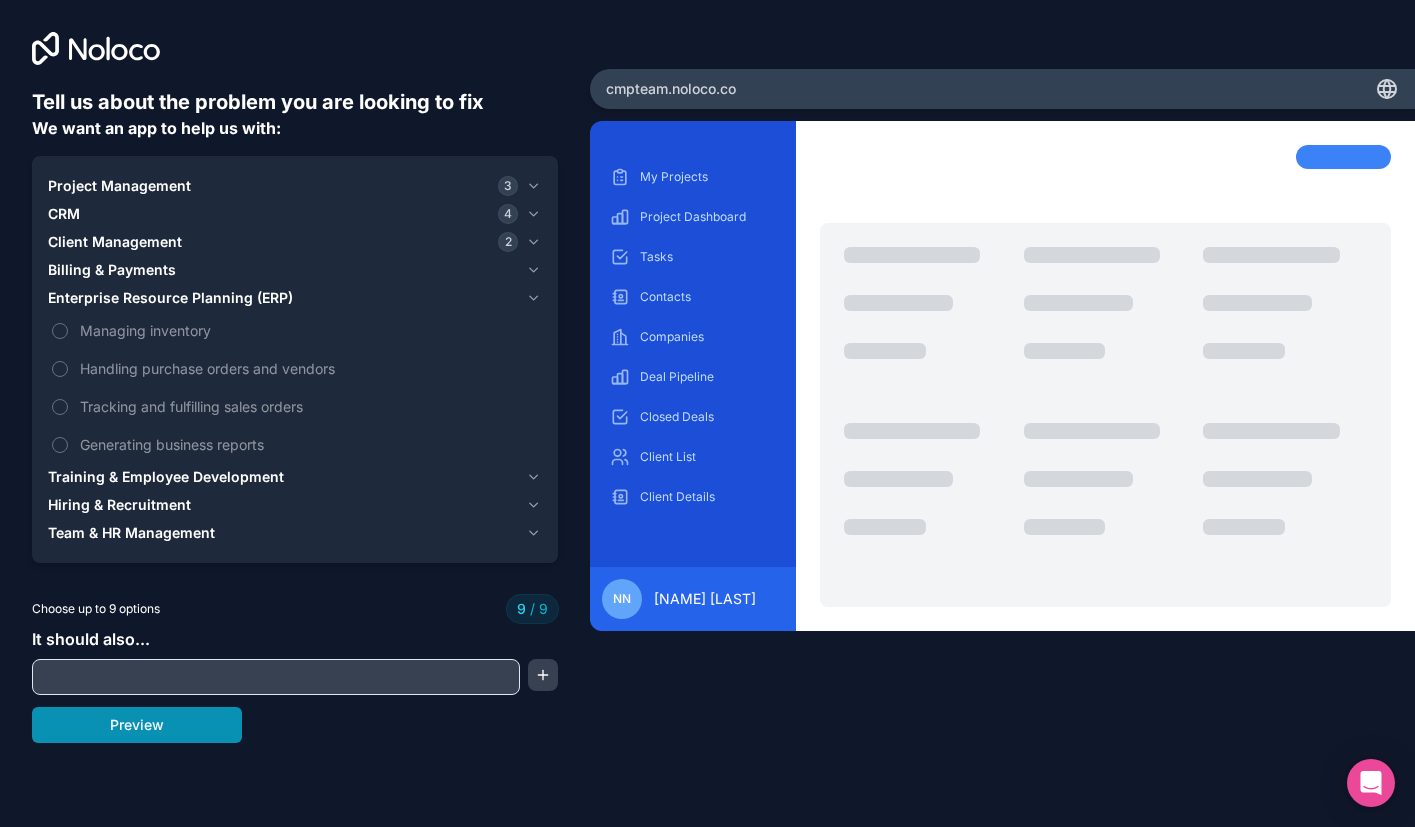 click on "Preview" at bounding box center [137, 725] 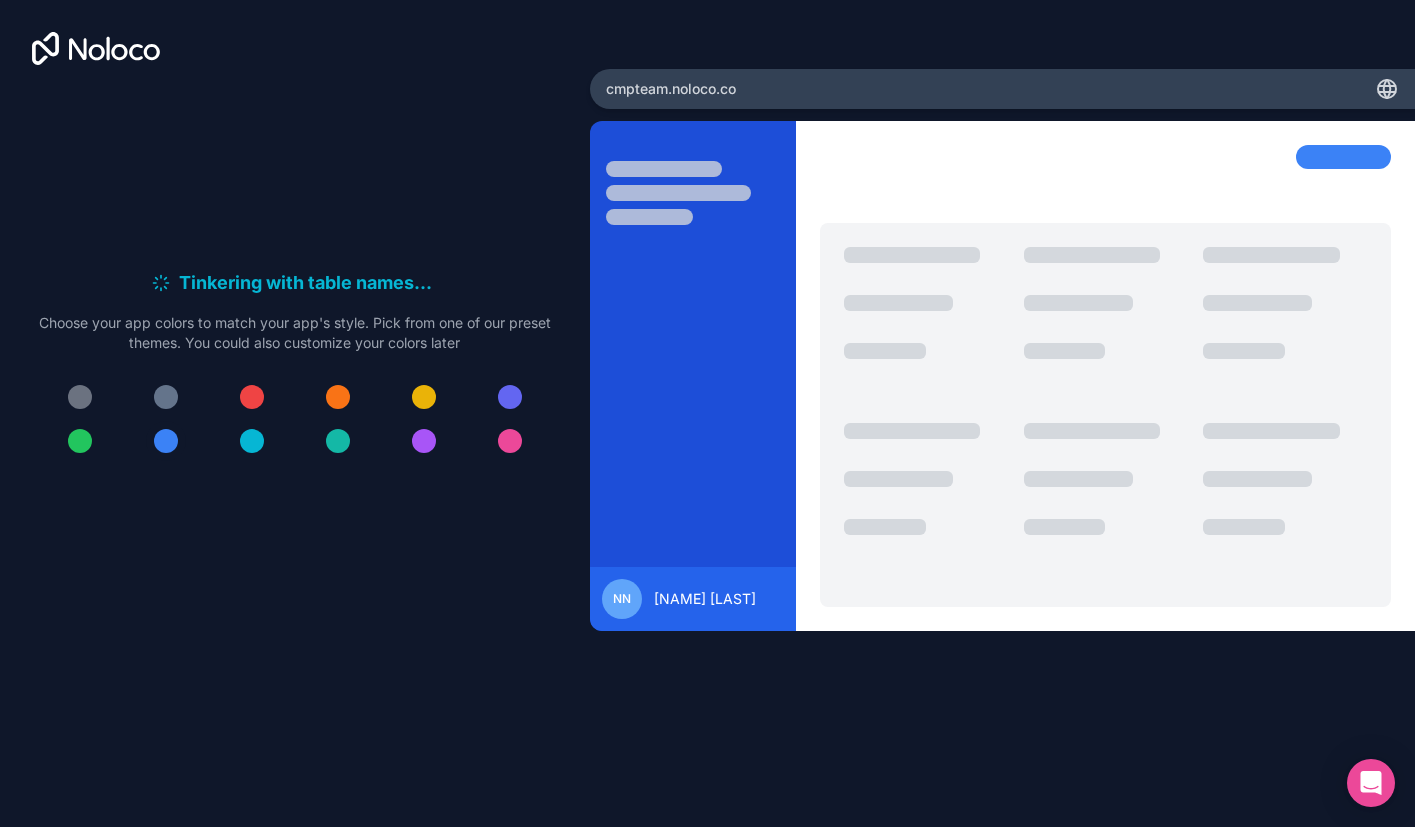 click at bounding box center [166, 441] 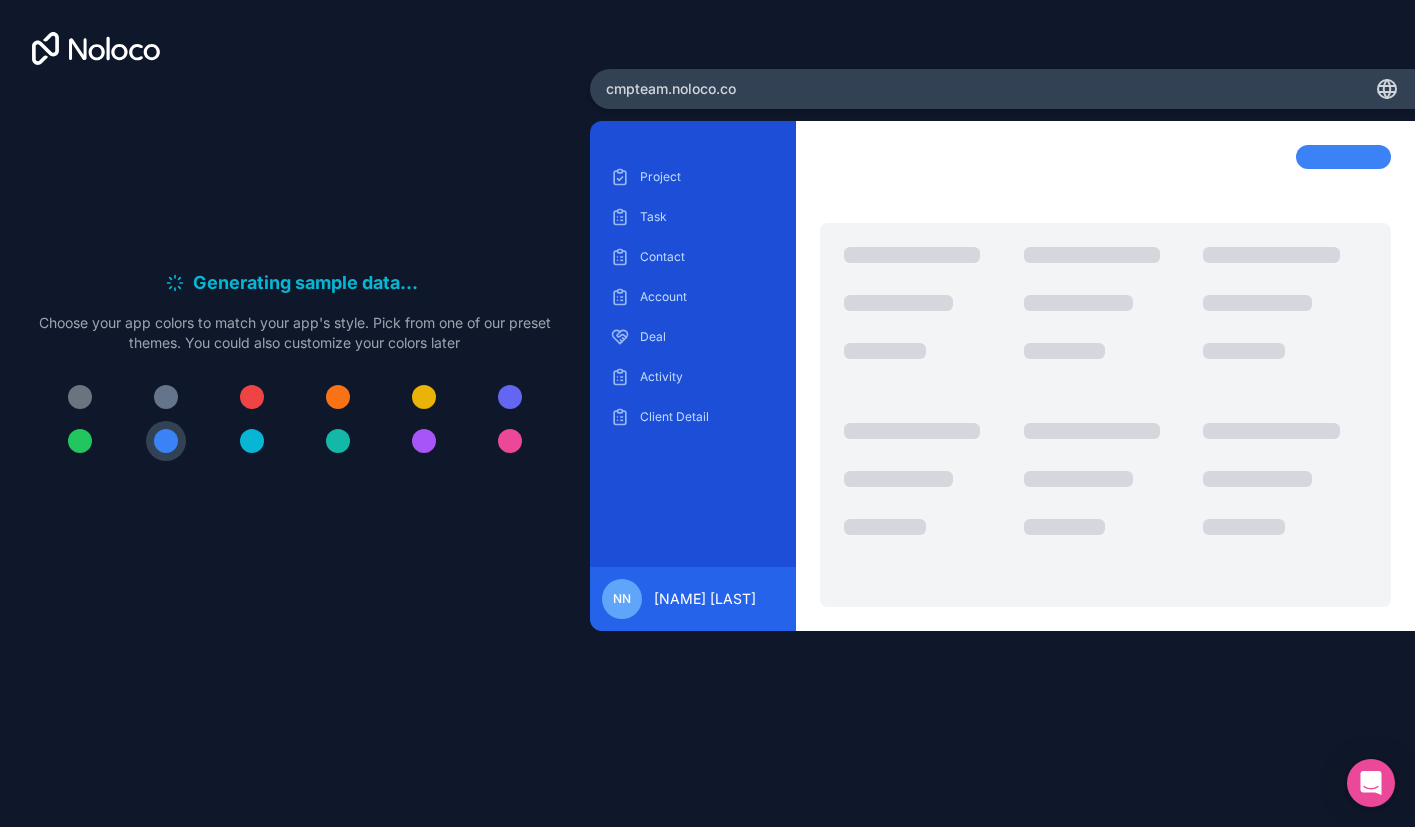 type 